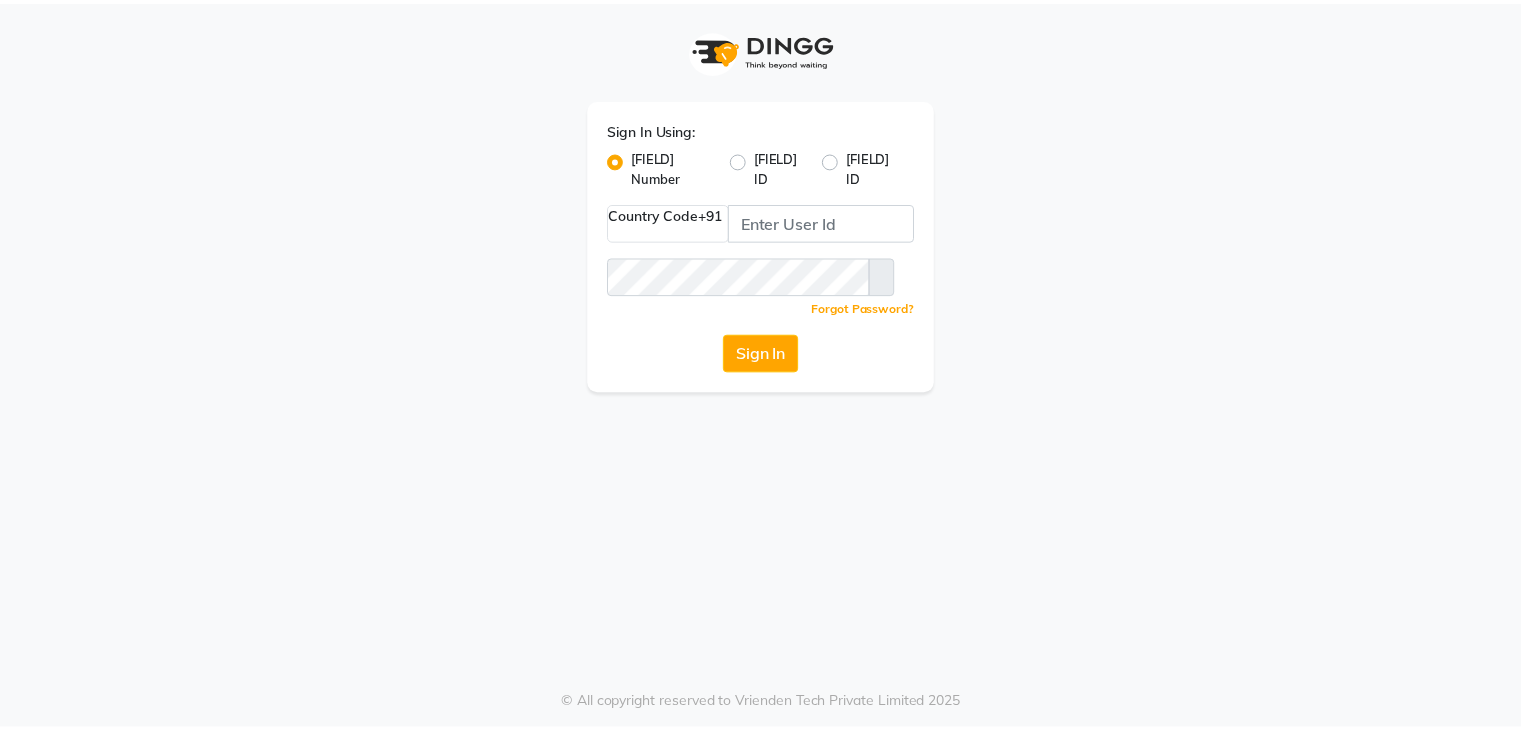 scroll, scrollTop: 0, scrollLeft: 0, axis: both 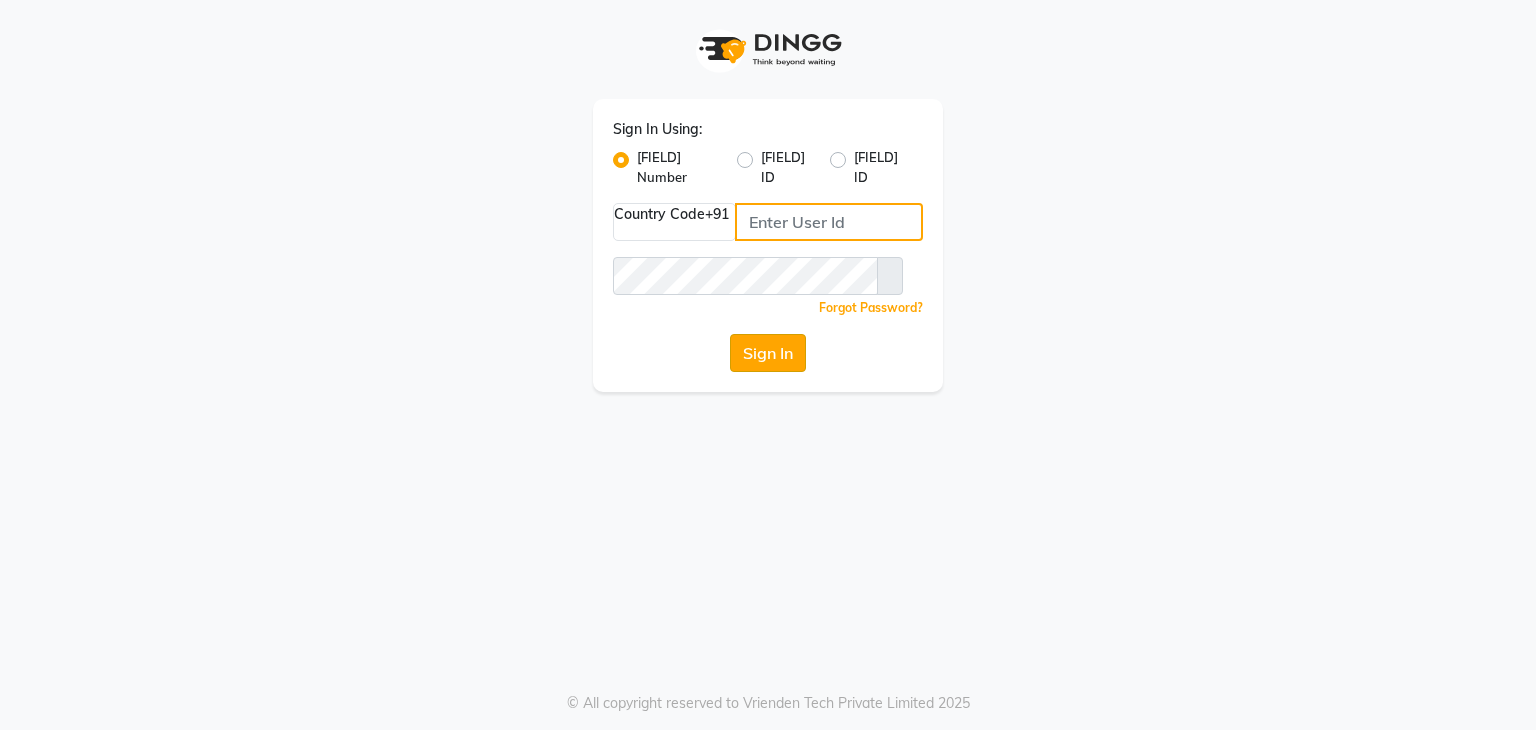 type on "7718857588" 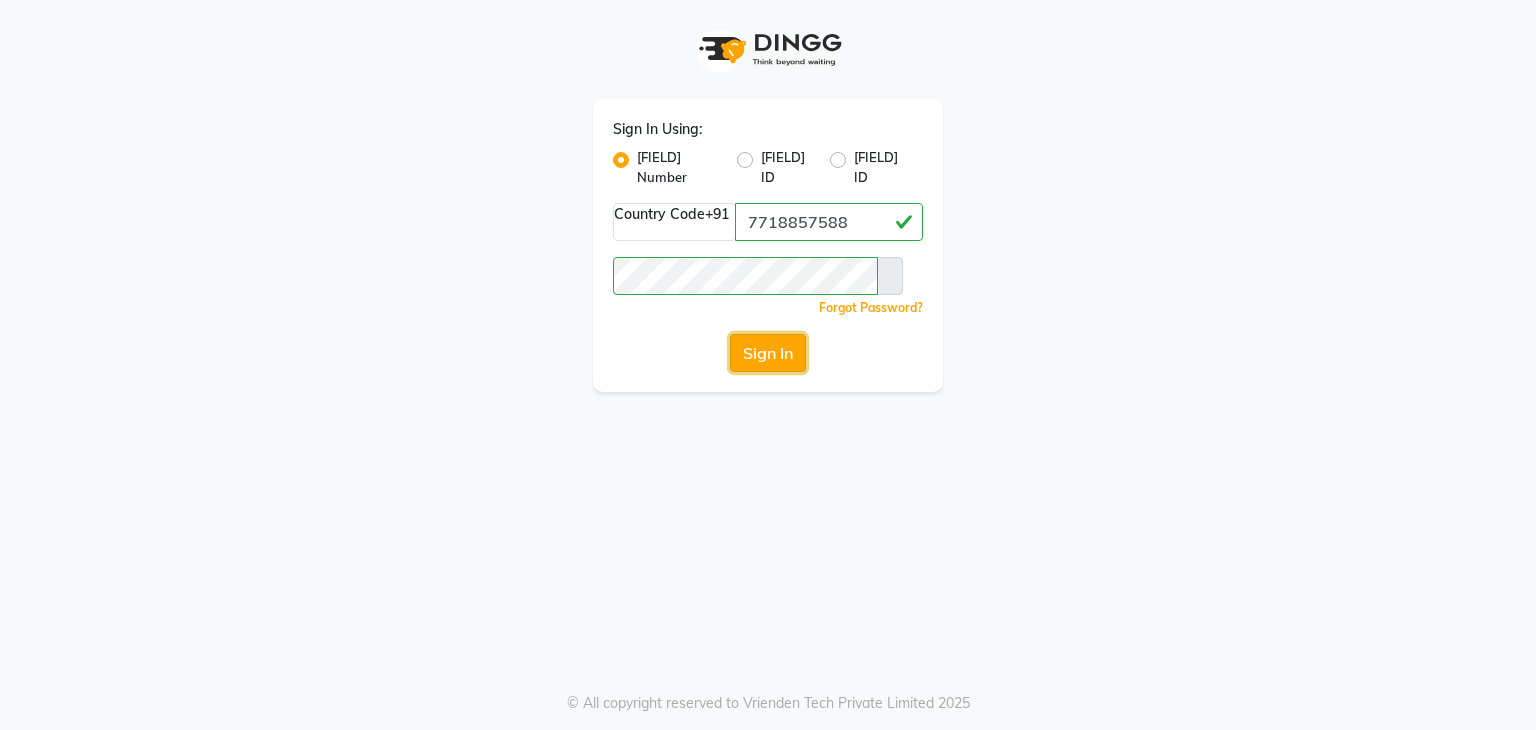 click on "Sign In" at bounding box center (768, 353) 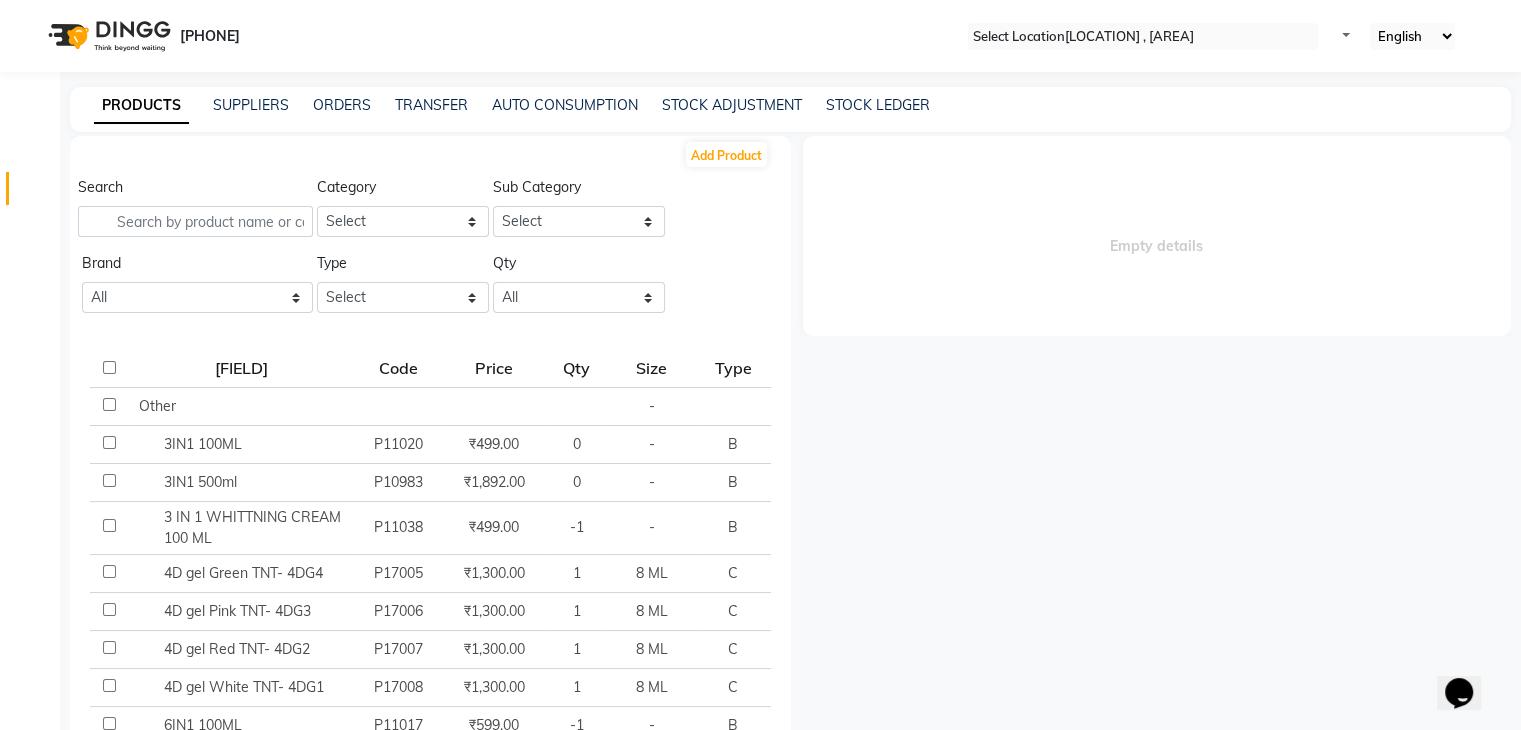 scroll, scrollTop: 0, scrollLeft: 0, axis: both 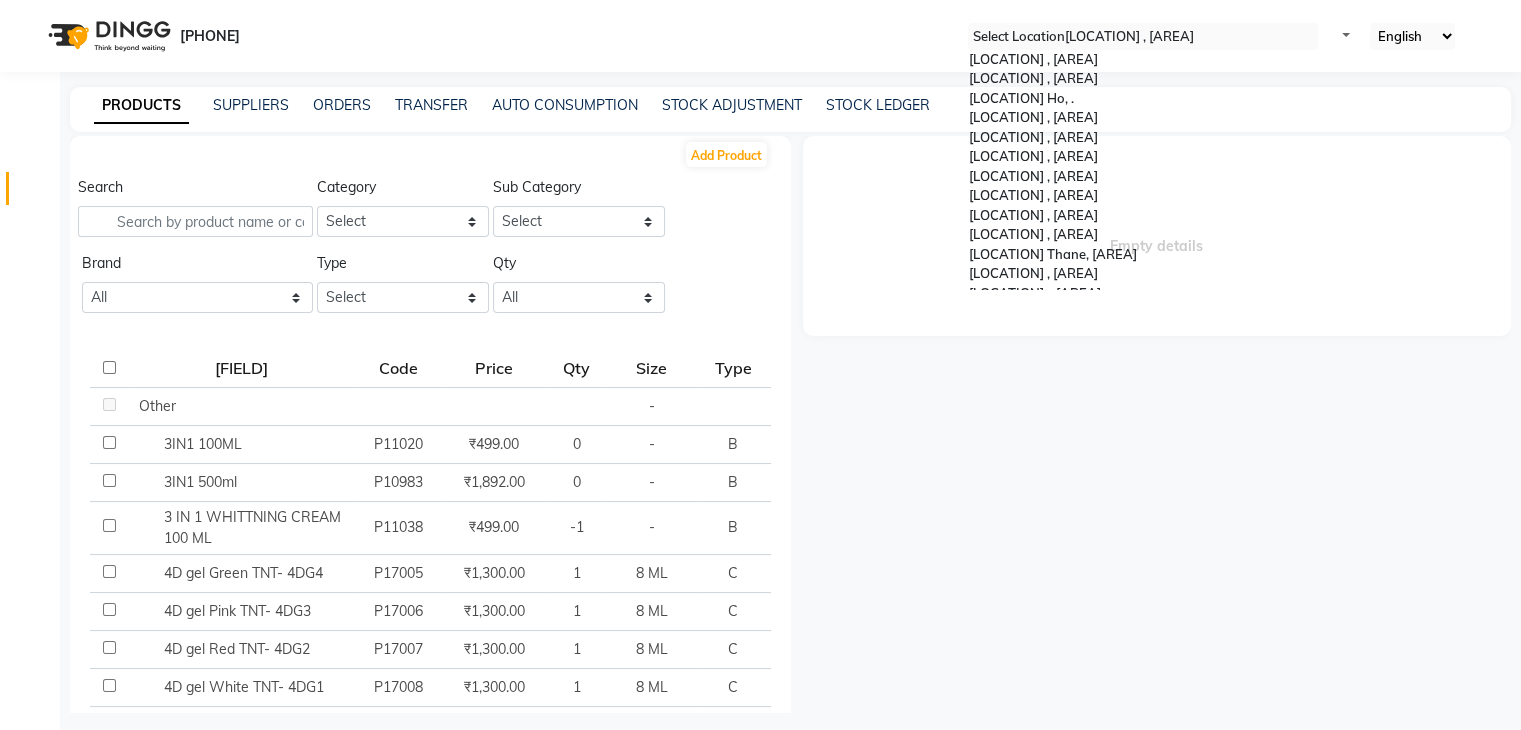 click at bounding box center (1143, 37) 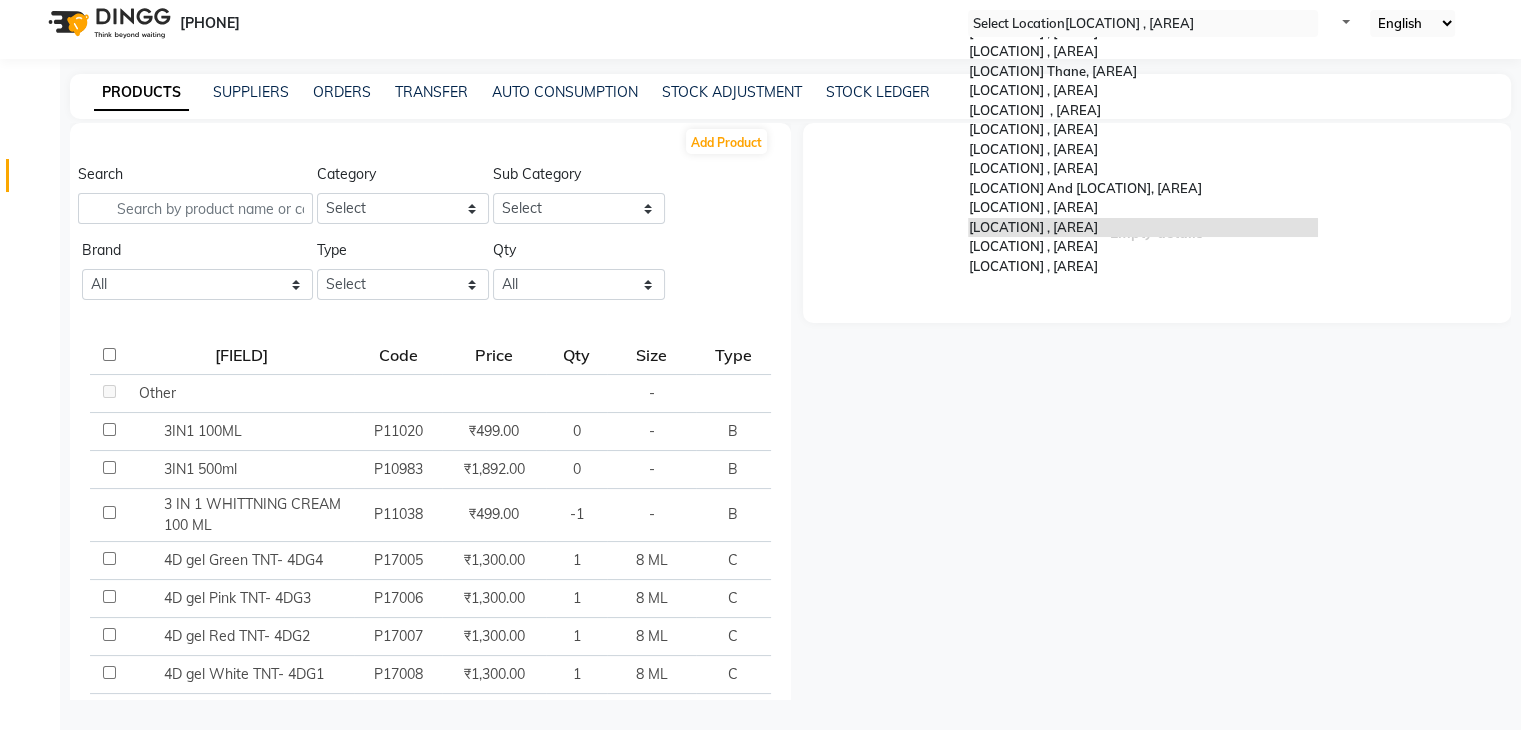 scroll, scrollTop: 0, scrollLeft: 0, axis: both 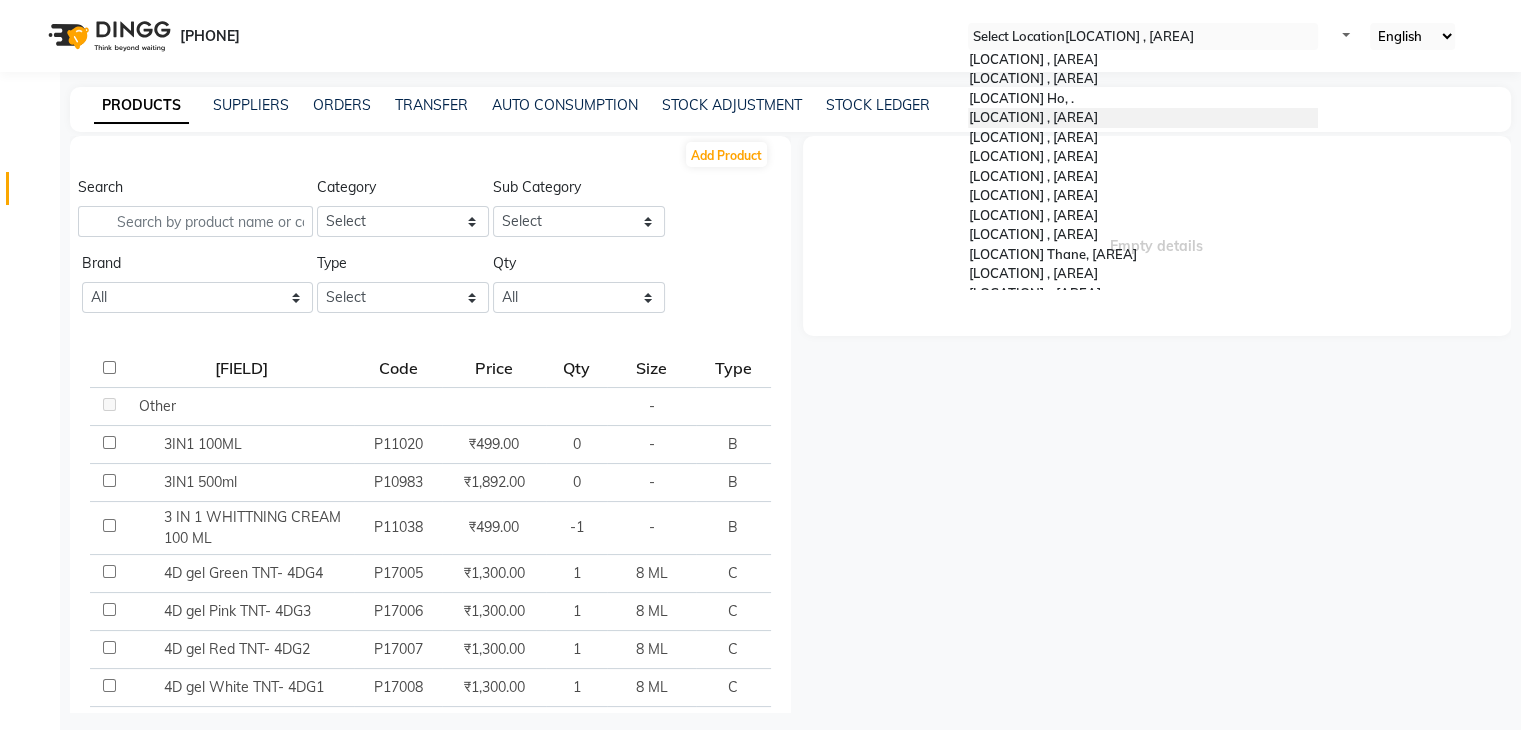 click on "Tip & Toe, [AREA]" at bounding box center [1143, 118] 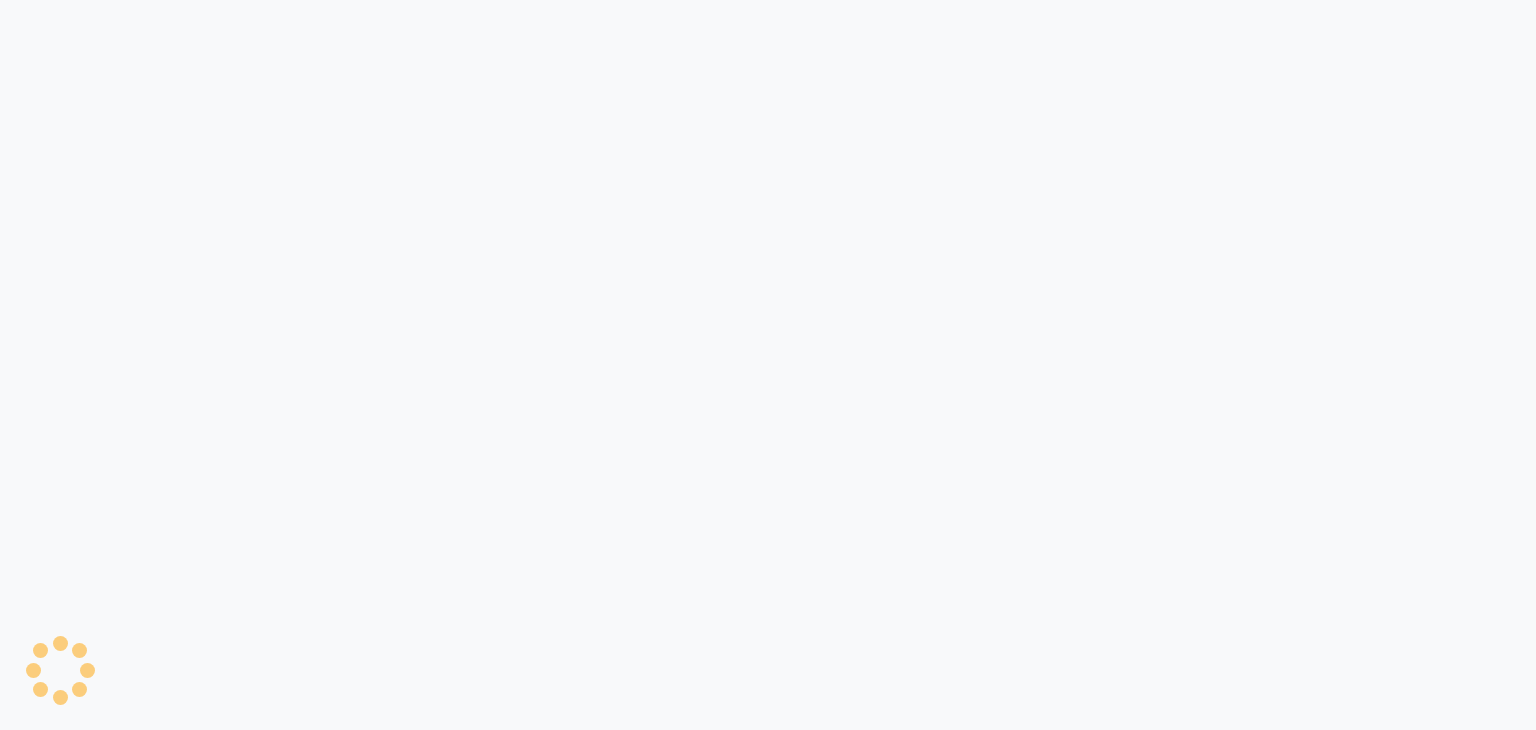 scroll, scrollTop: 0, scrollLeft: 0, axis: both 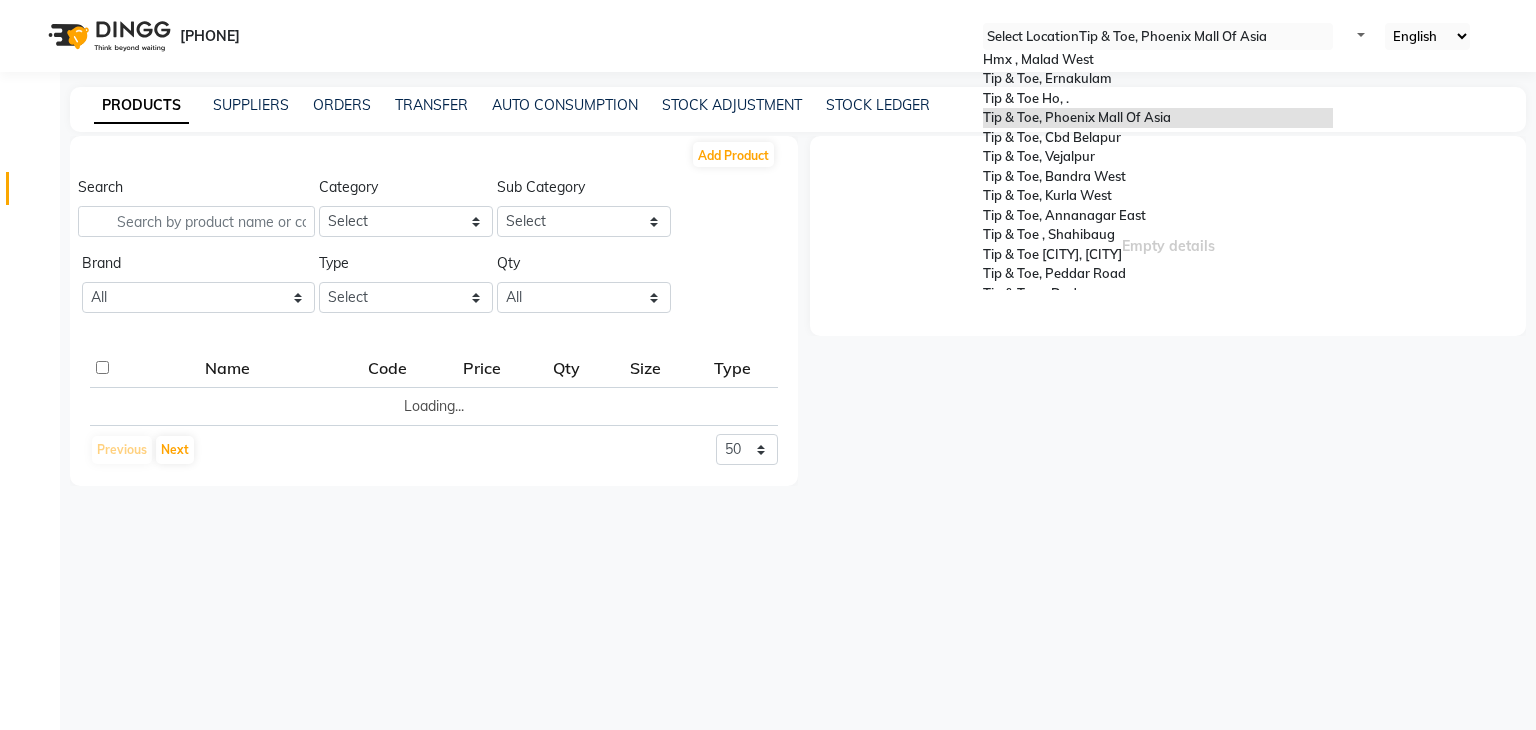 click at bounding box center [1158, 37] 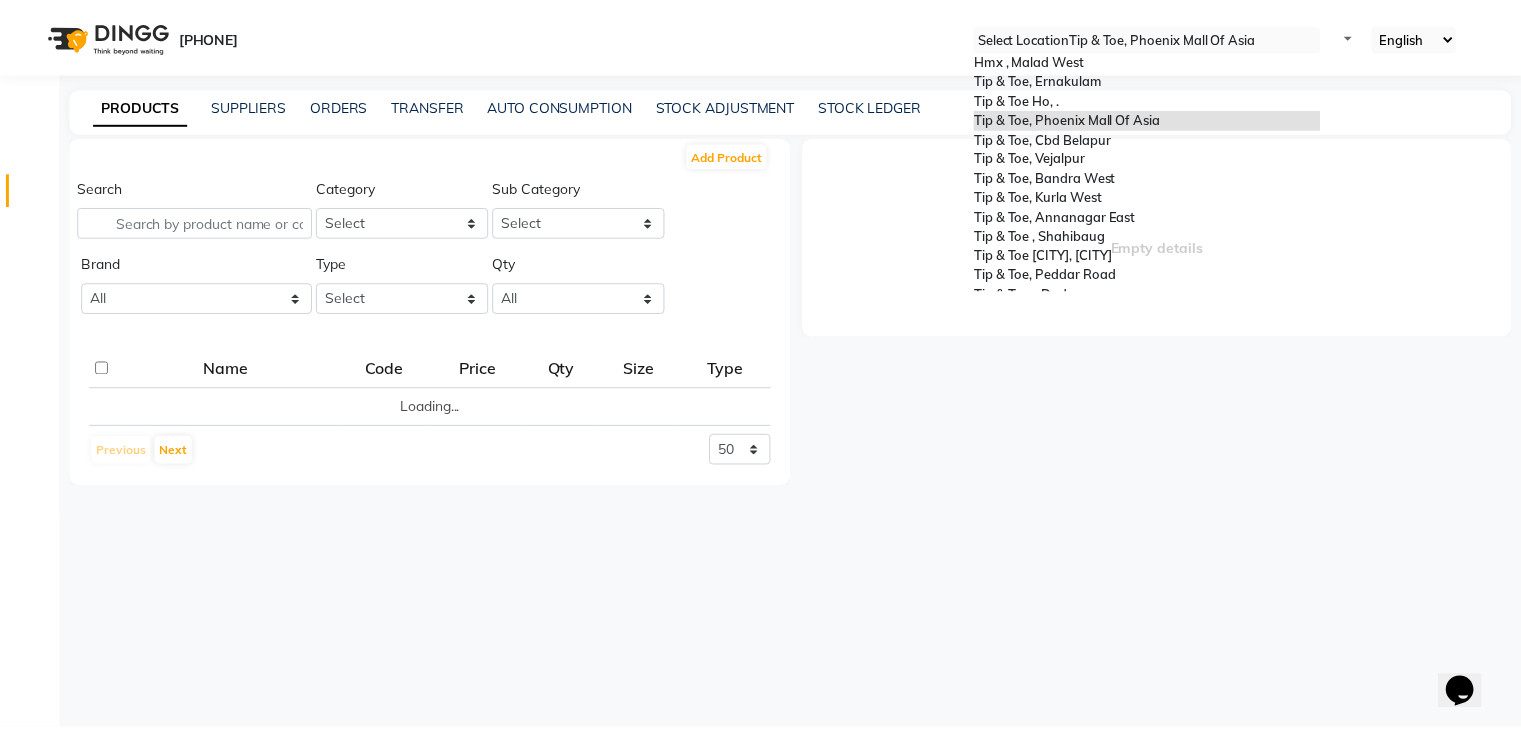scroll, scrollTop: 0, scrollLeft: 0, axis: both 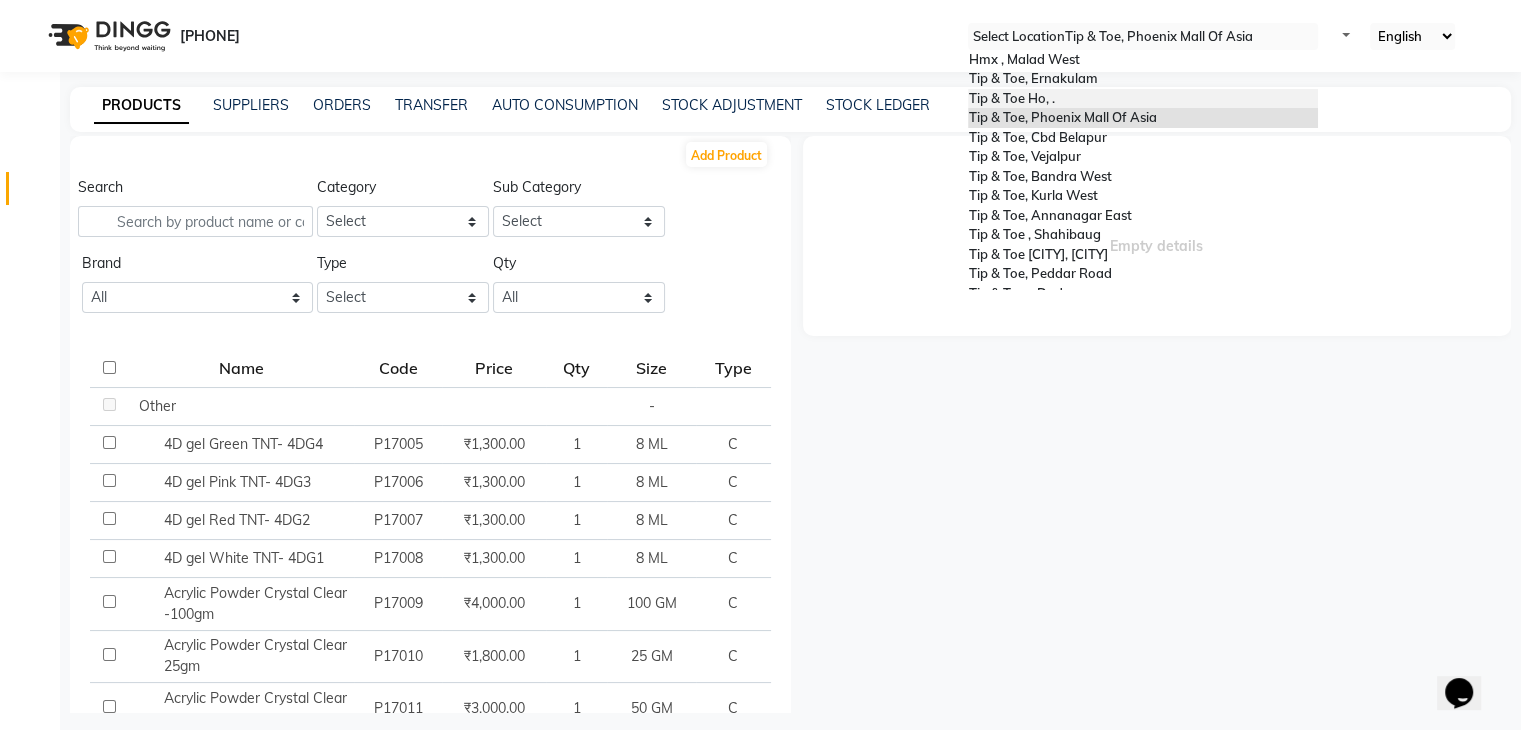 click on "Tip & Toe Ho, ." at bounding box center [1143, 99] 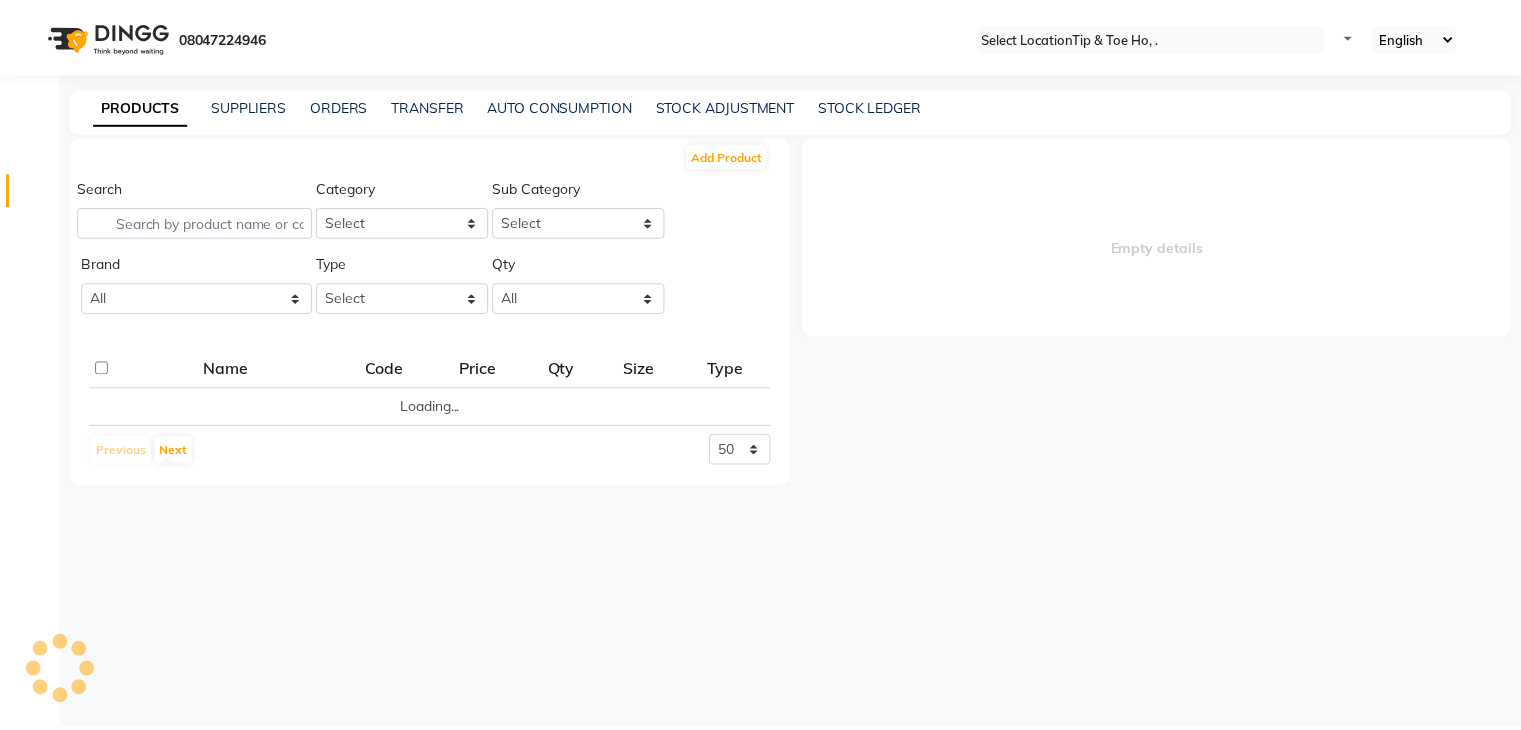 scroll, scrollTop: 0, scrollLeft: 0, axis: both 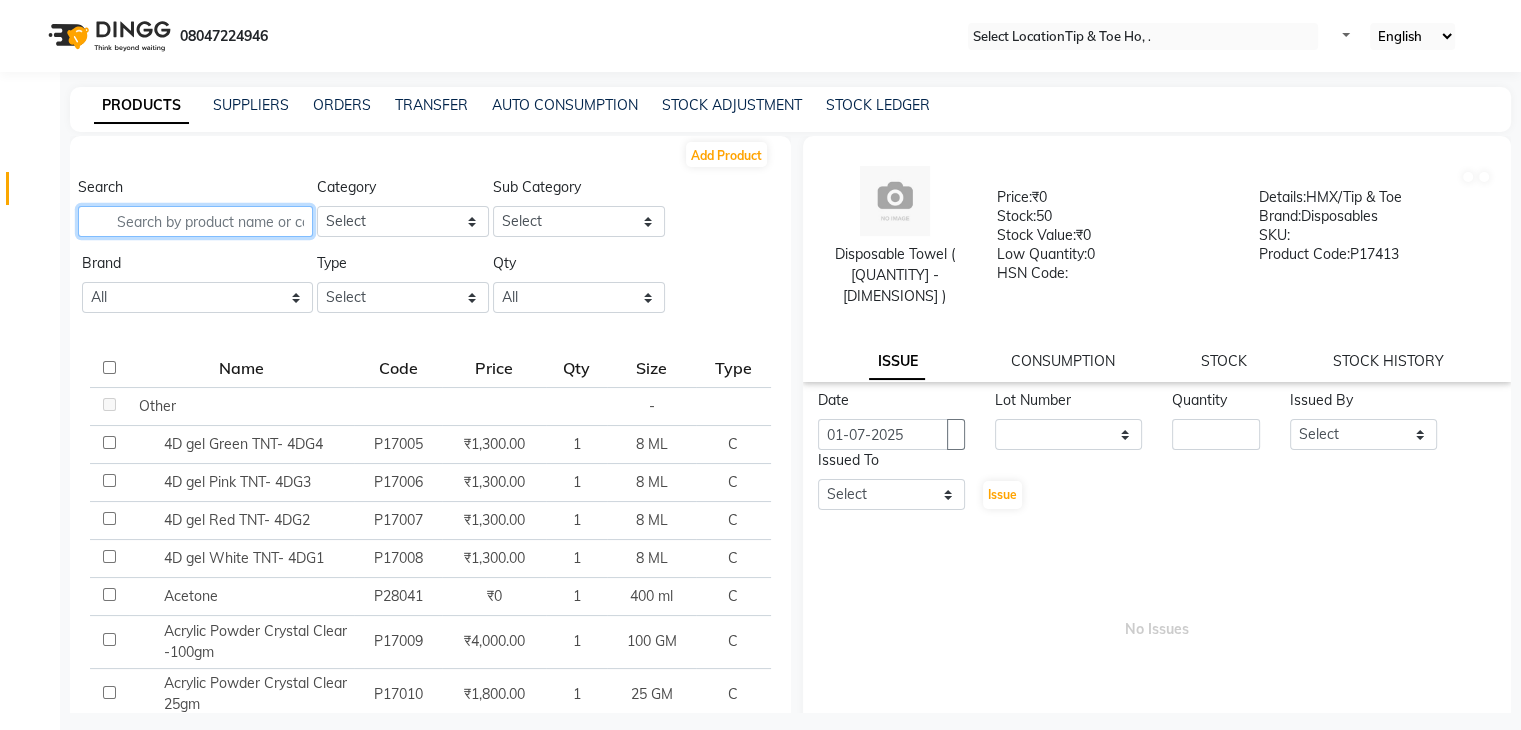 click at bounding box center [195, 221] 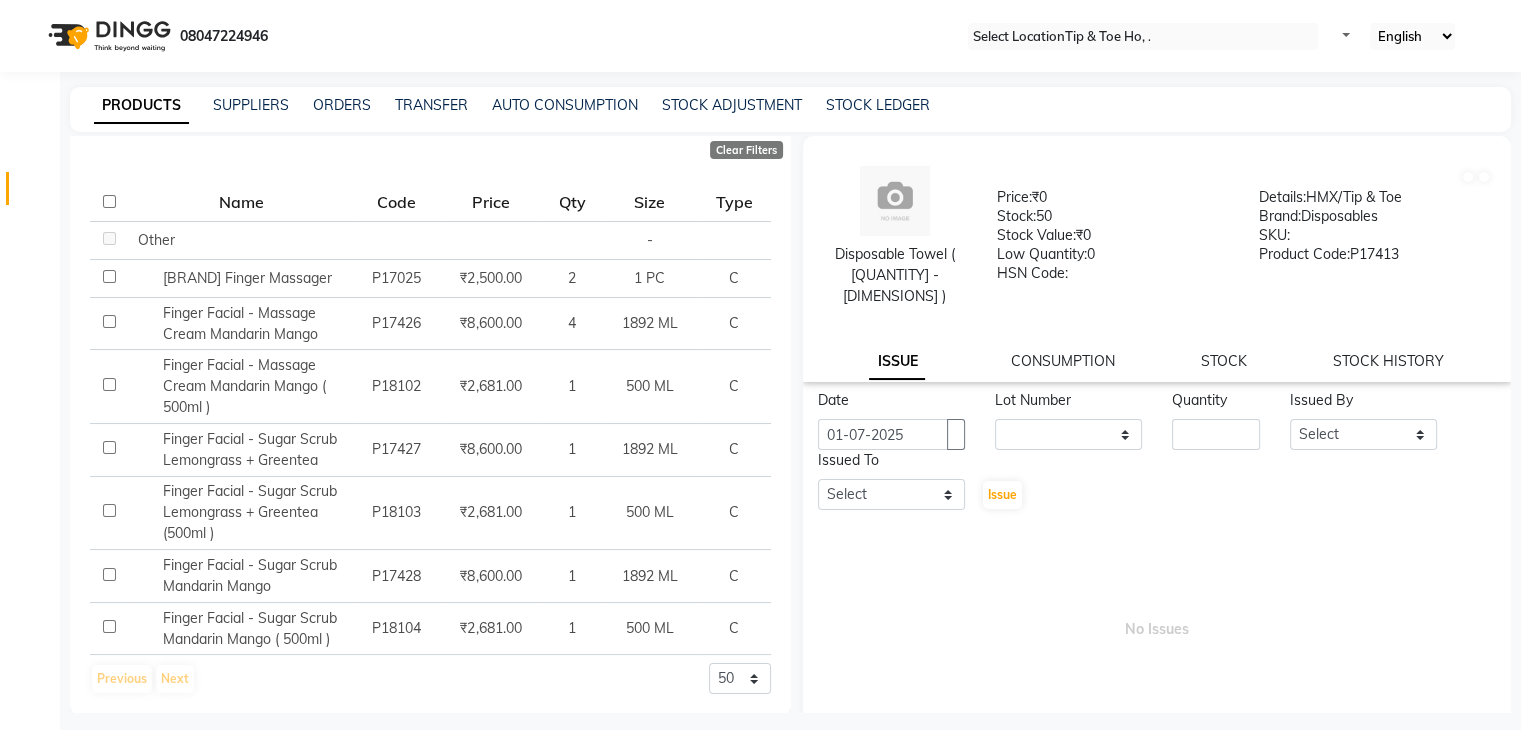 scroll, scrollTop: 190, scrollLeft: 0, axis: vertical 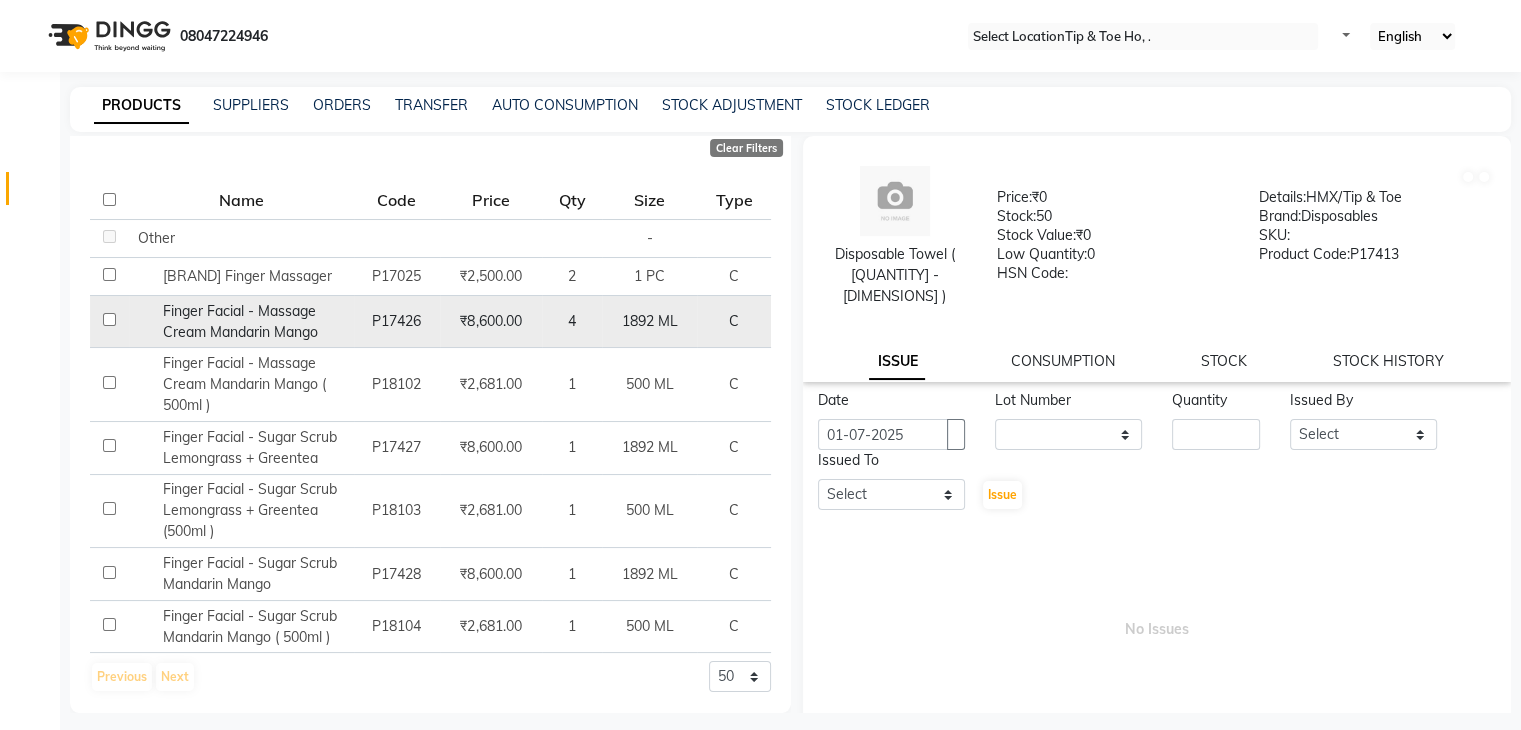 type on "finger" 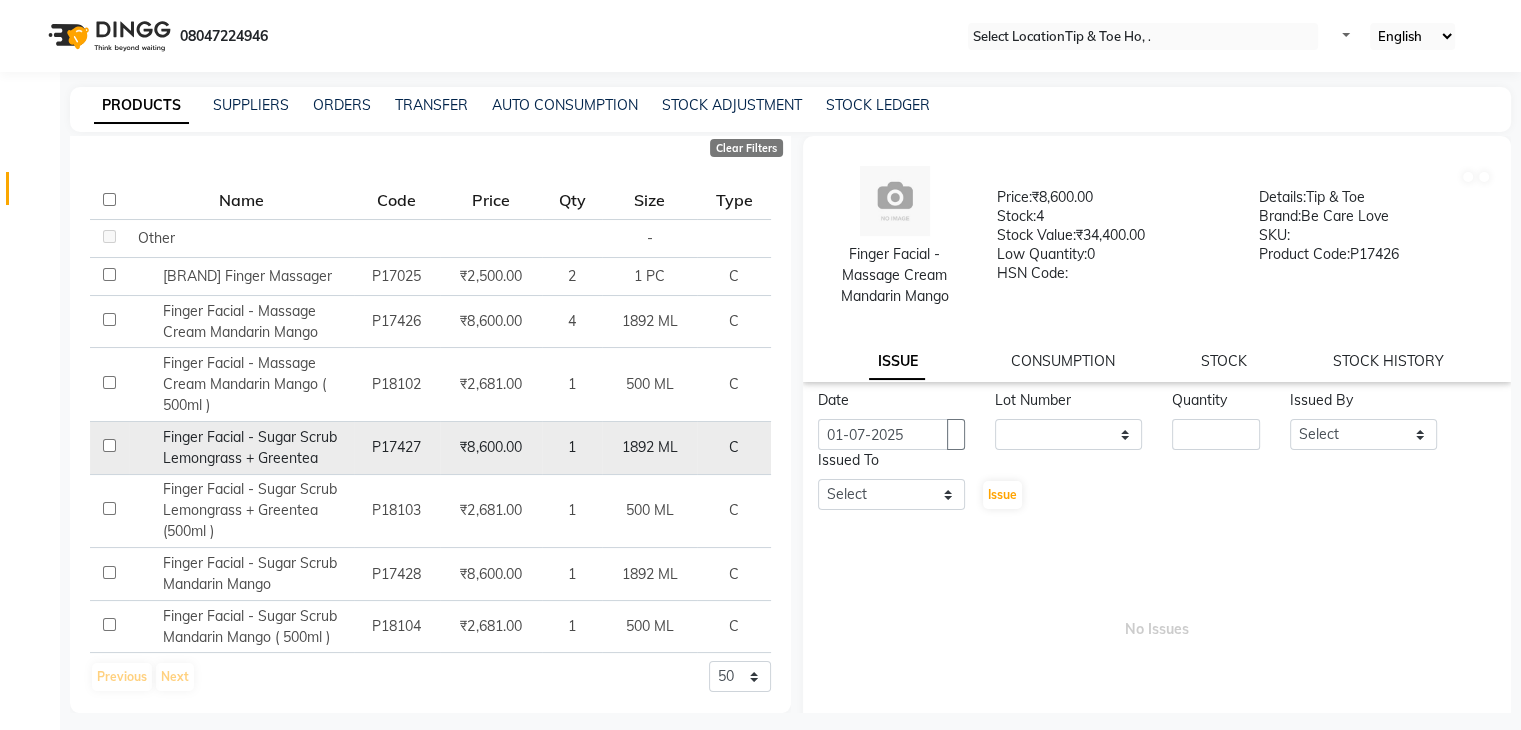 click on "₹8,600.00" at bounding box center (240, 238) 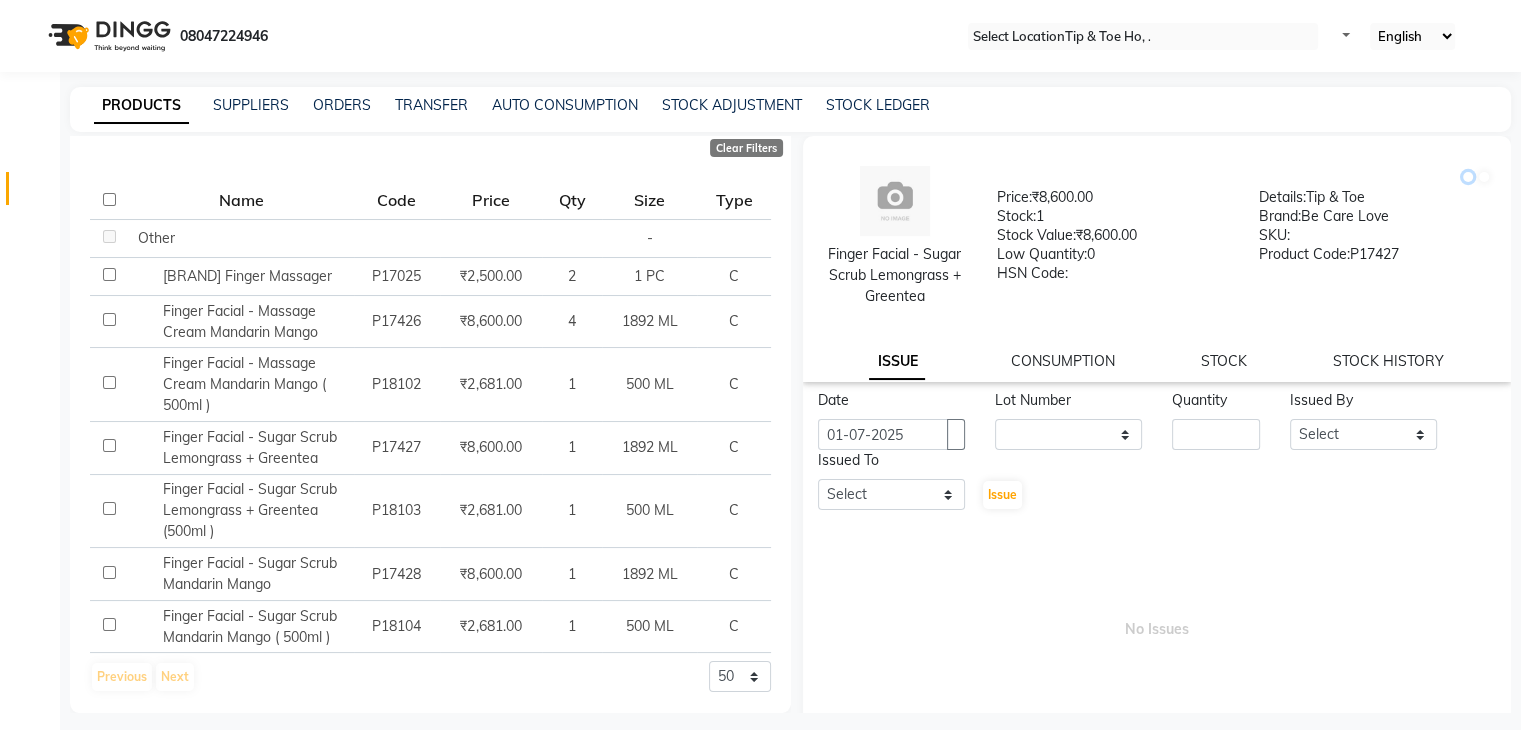 click at bounding box center [1468, 177] 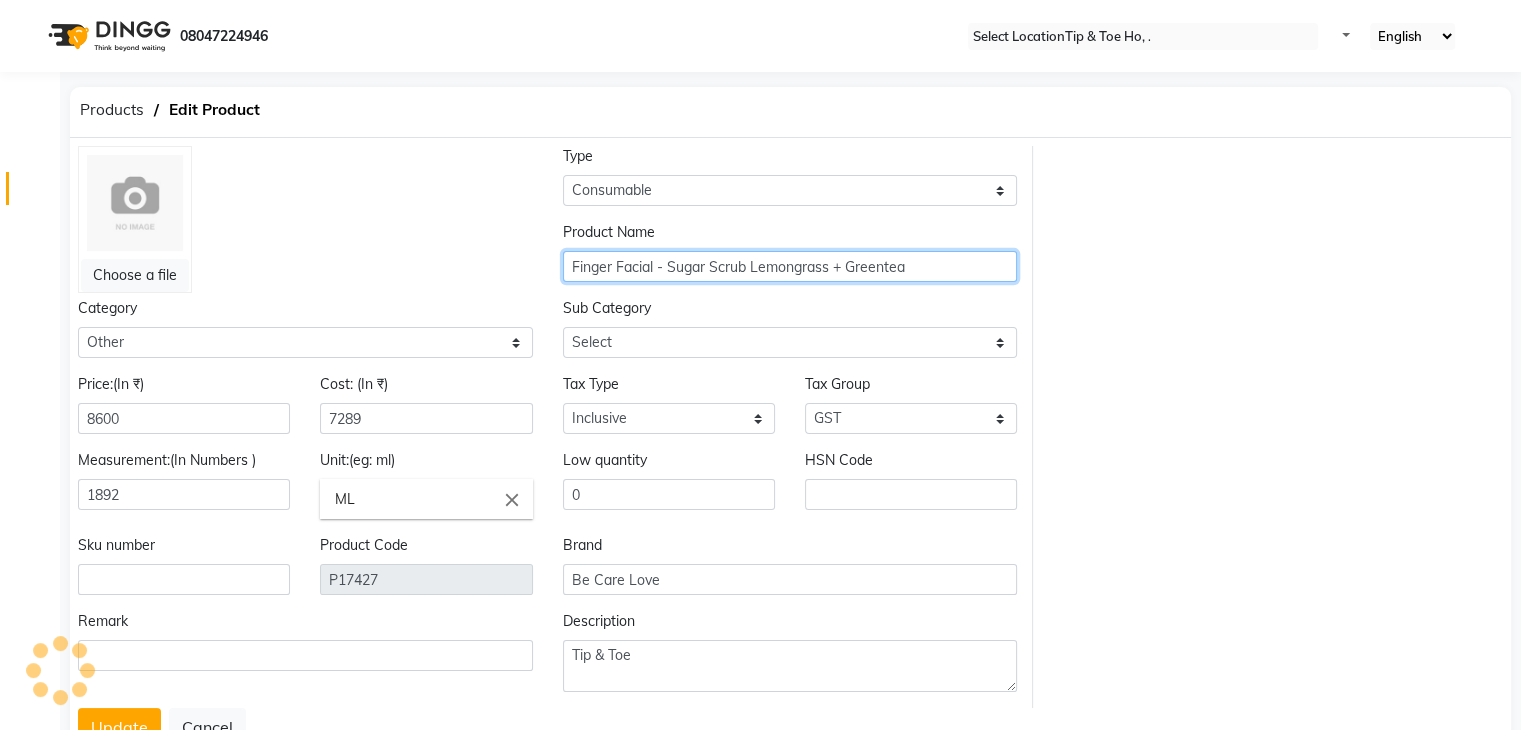 click on "Finger Facial - Sugar Scrub Lemongrass + Greentea" at bounding box center (790, 266) 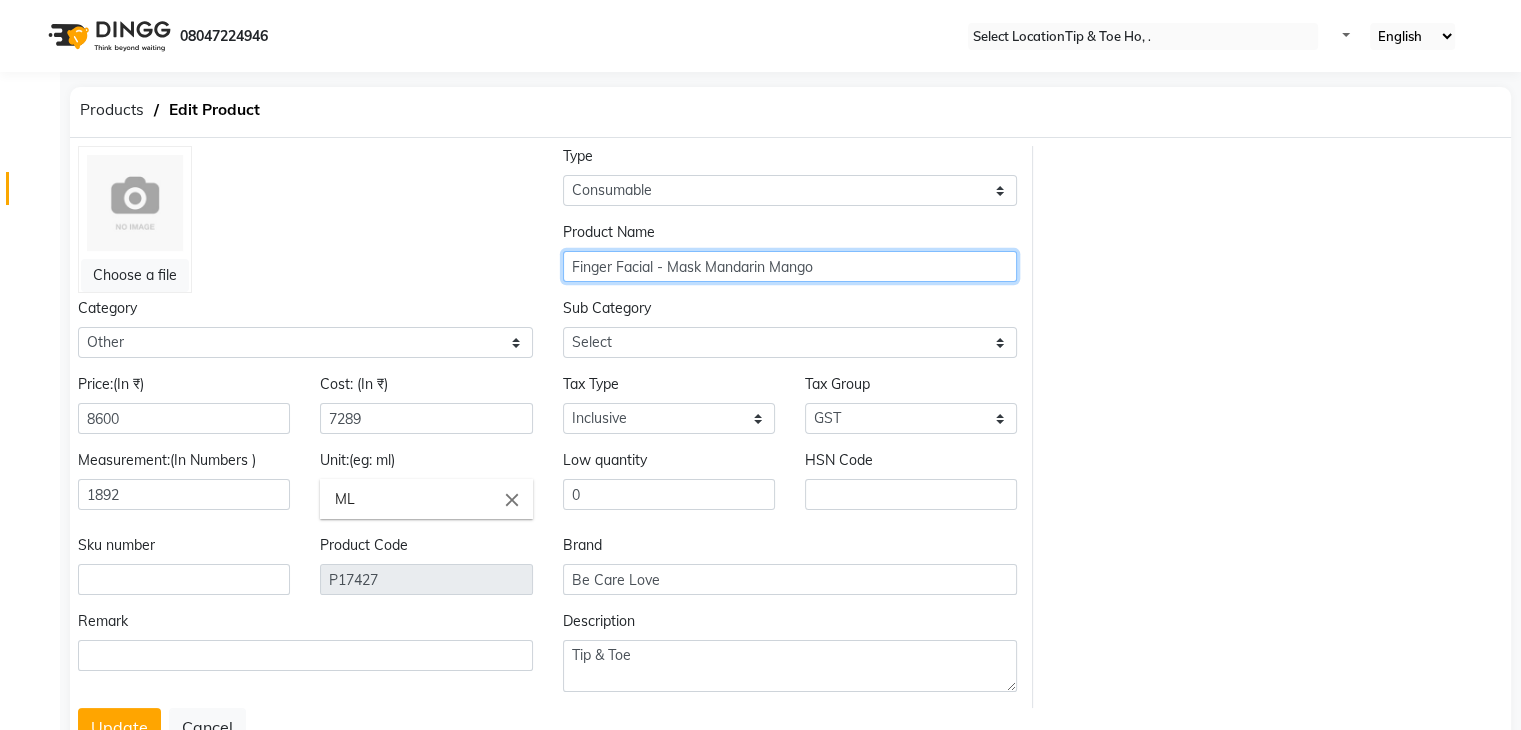 type on "Finger Facial - Mask Mandarin Mango" 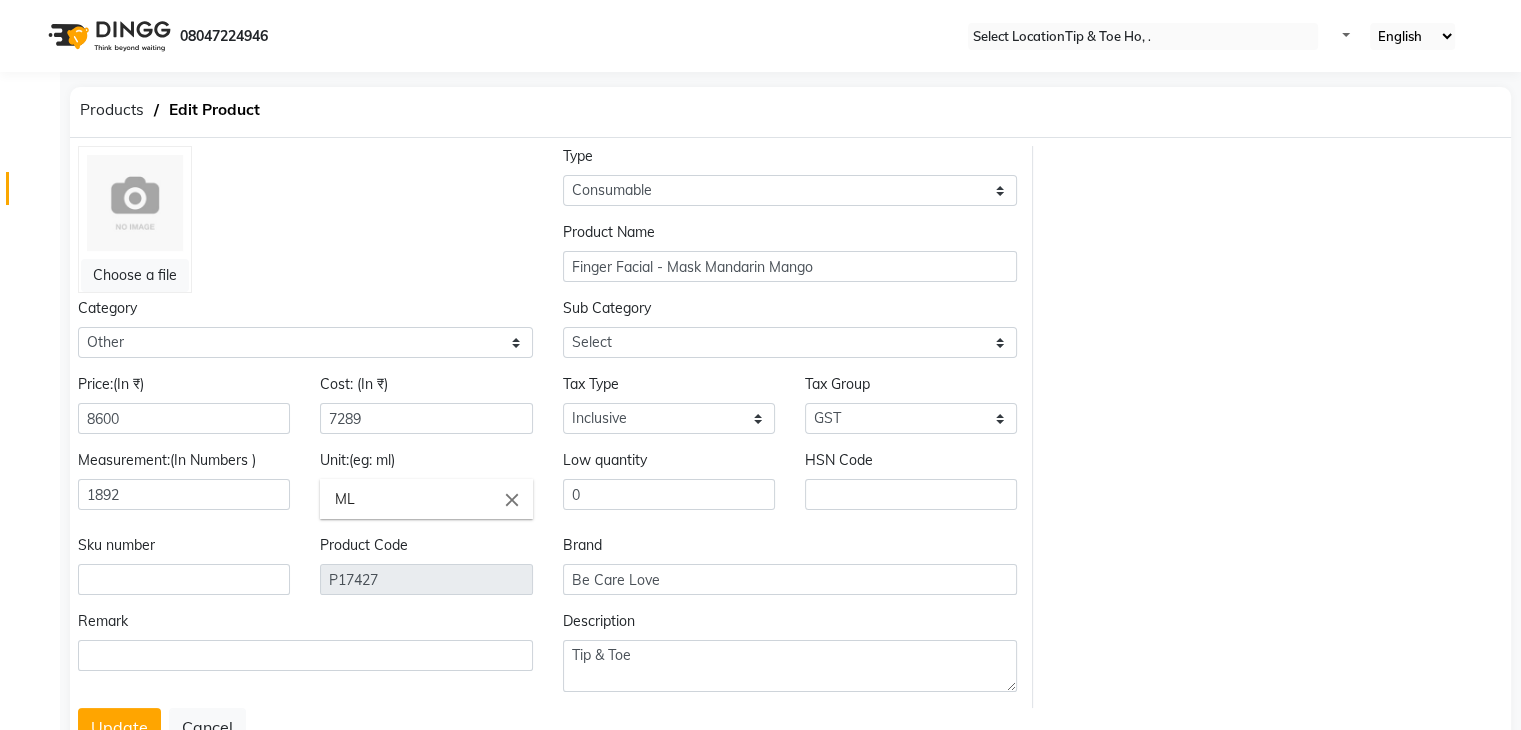 click on "Price:(In ₹)" at bounding box center [111, 384] 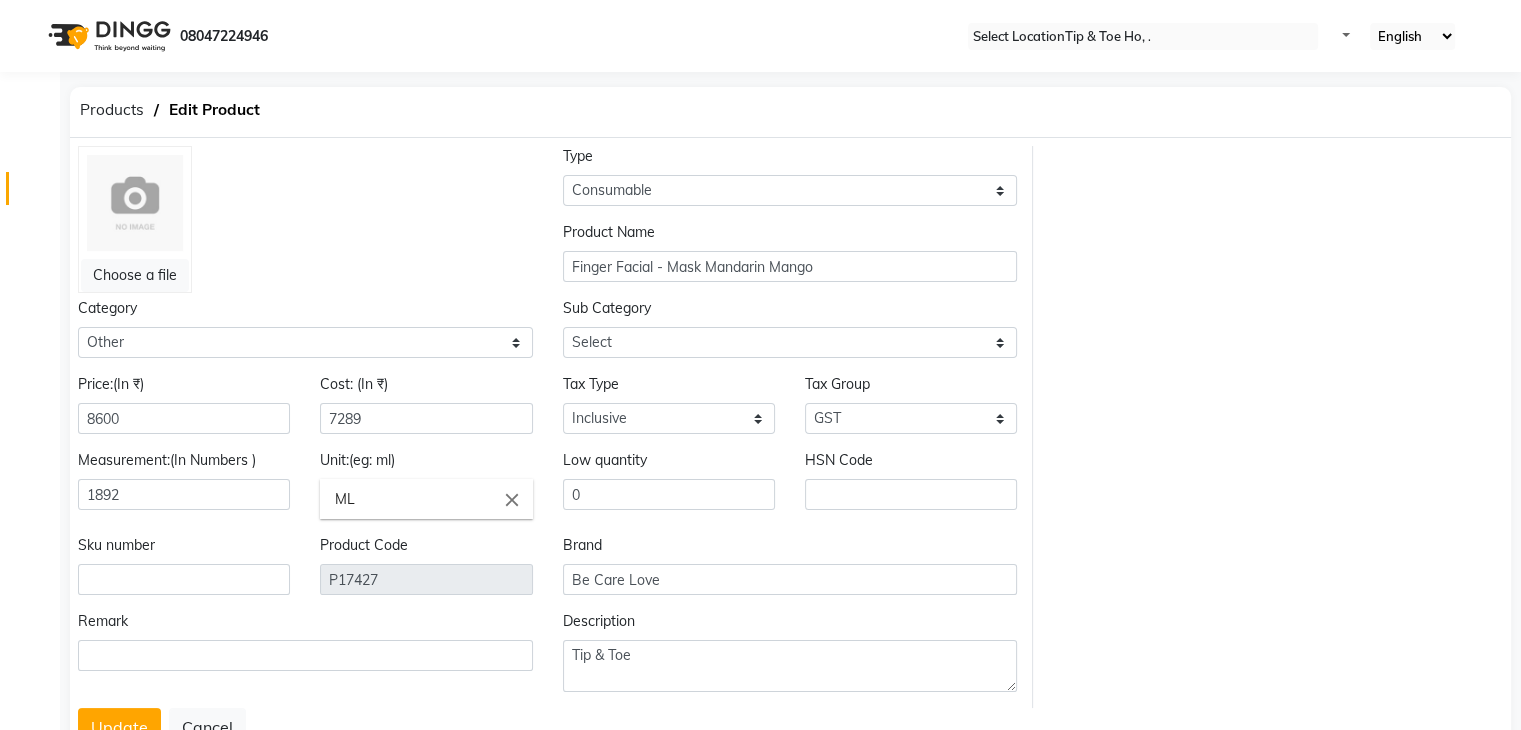scroll, scrollTop: 75, scrollLeft: 0, axis: vertical 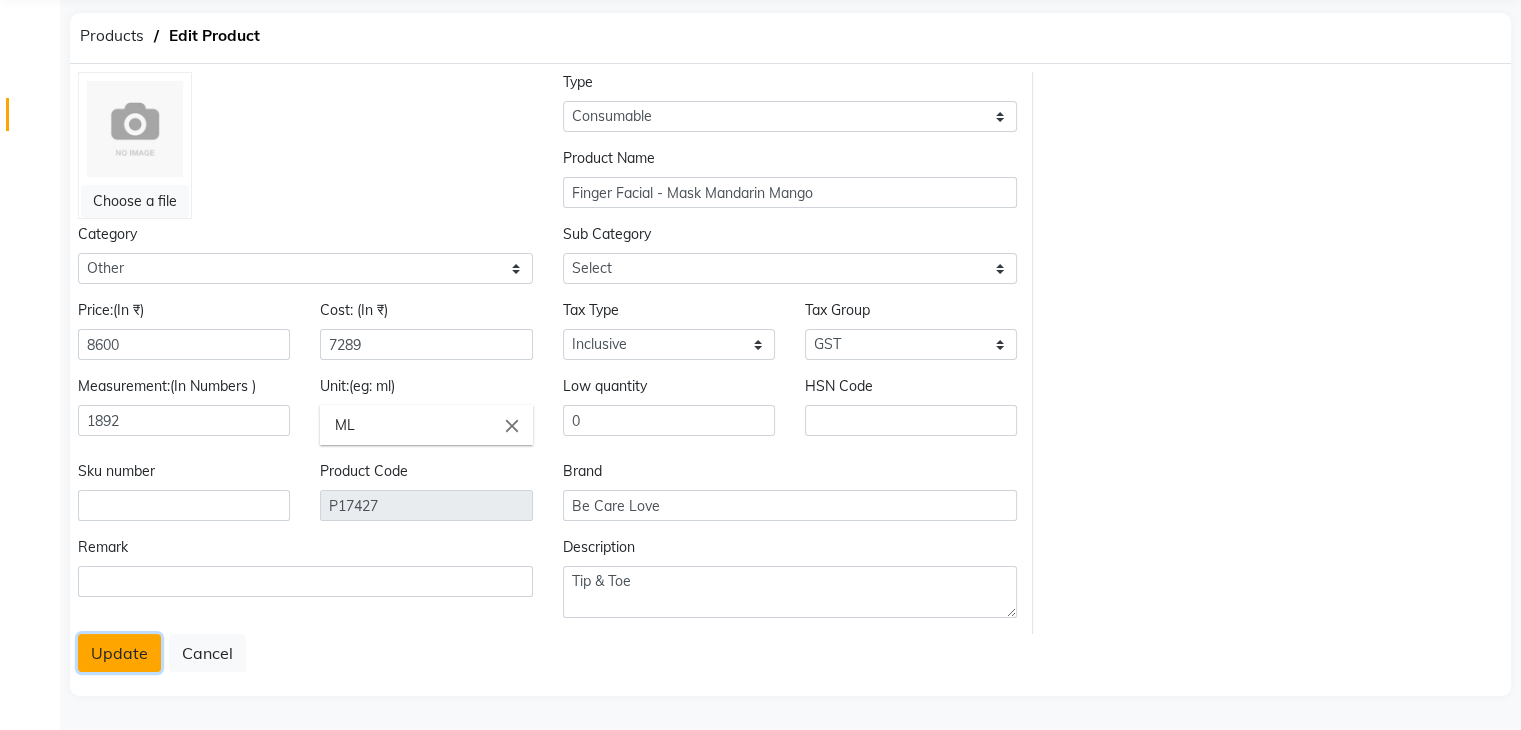 click on "Update" at bounding box center (119, 653) 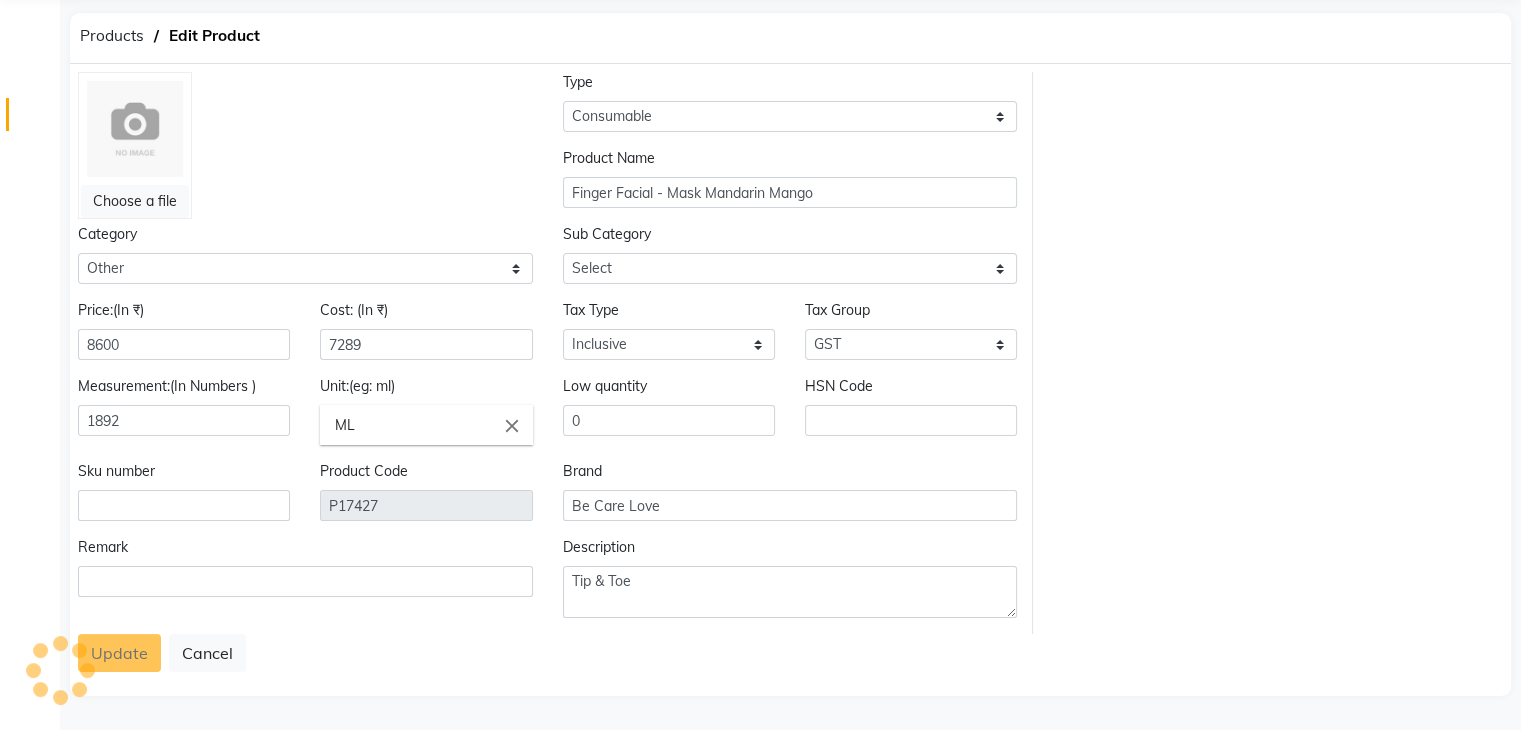 scroll, scrollTop: 0, scrollLeft: 0, axis: both 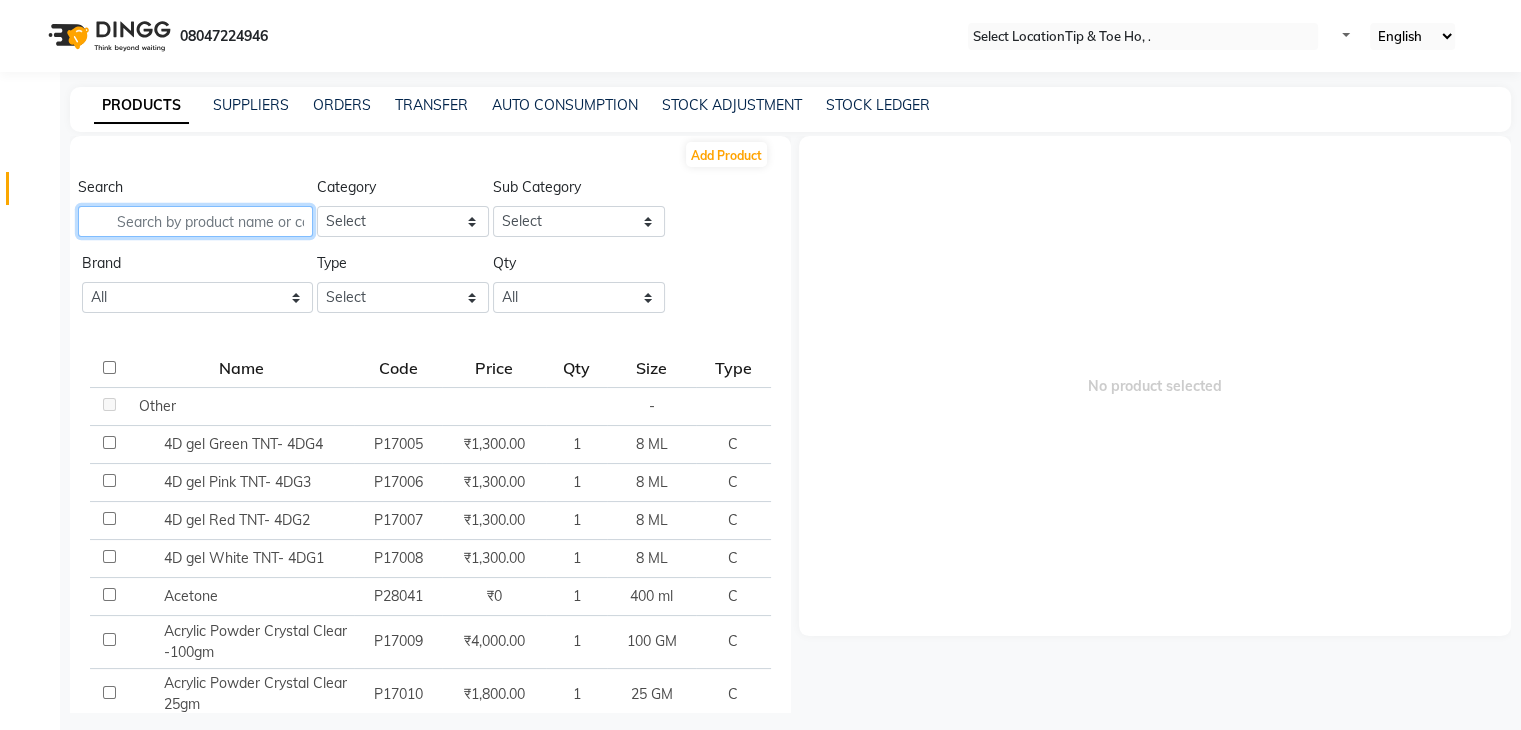 click at bounding box center (195, 221) 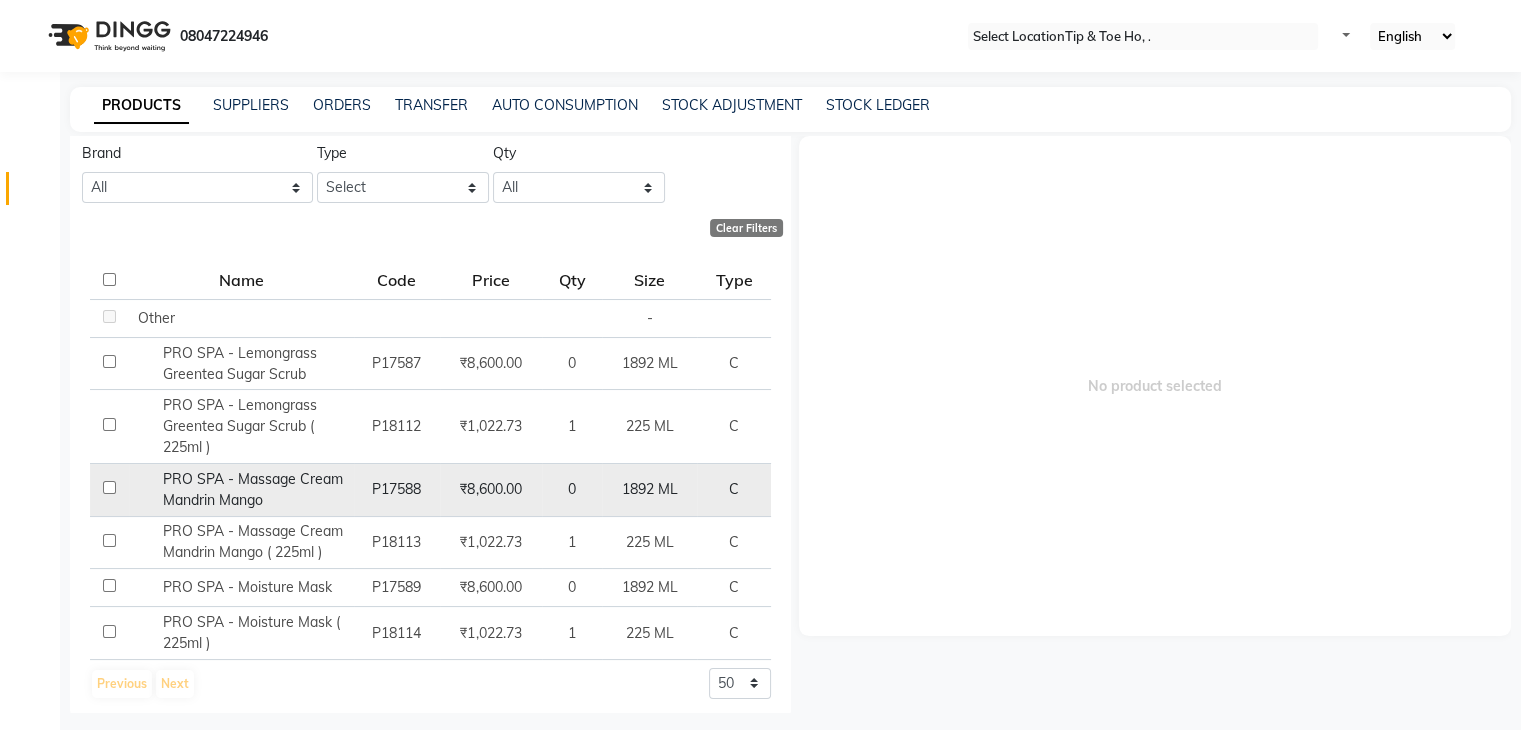 scroll, scrollTop: 116, scrollLeft: 0, axis: vertical 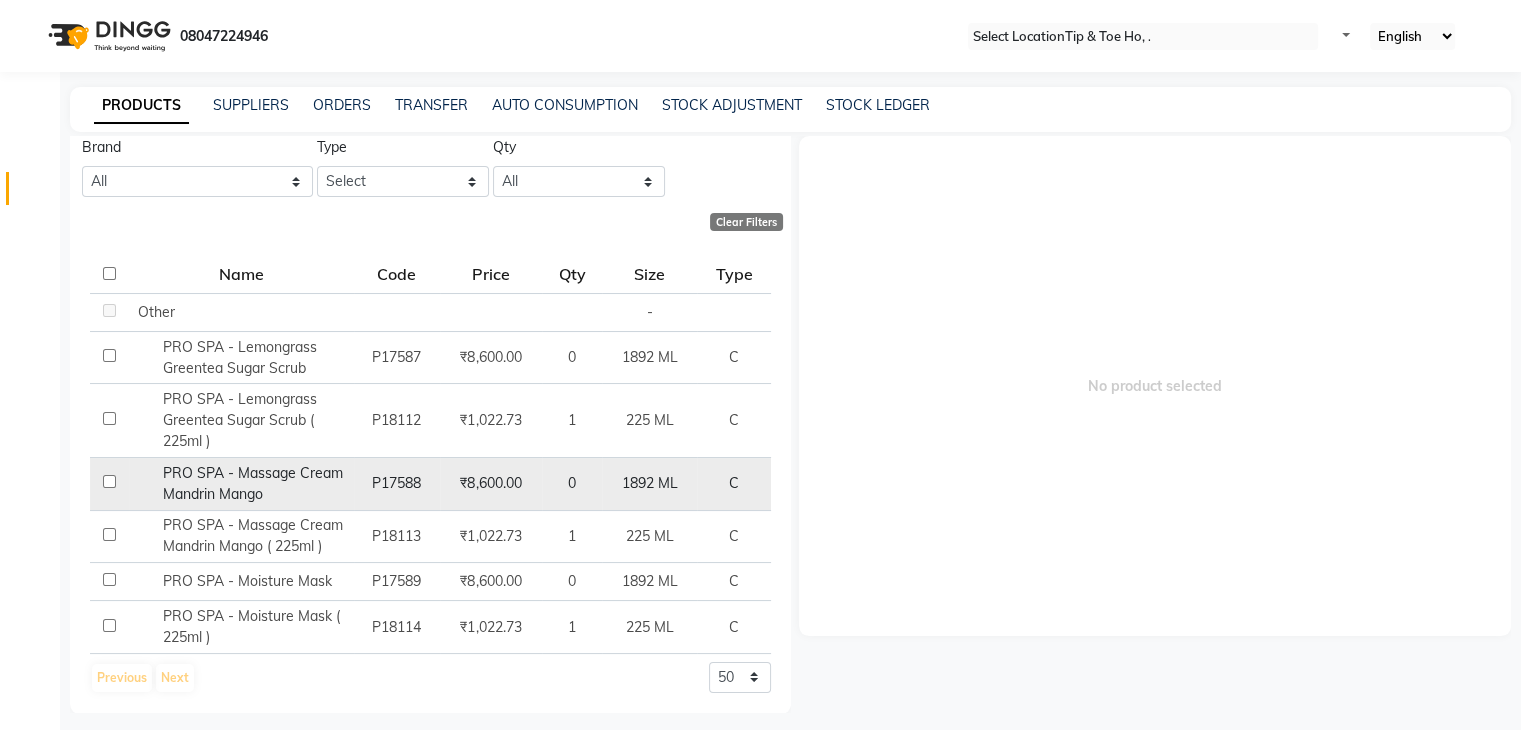 type on "pro spa" 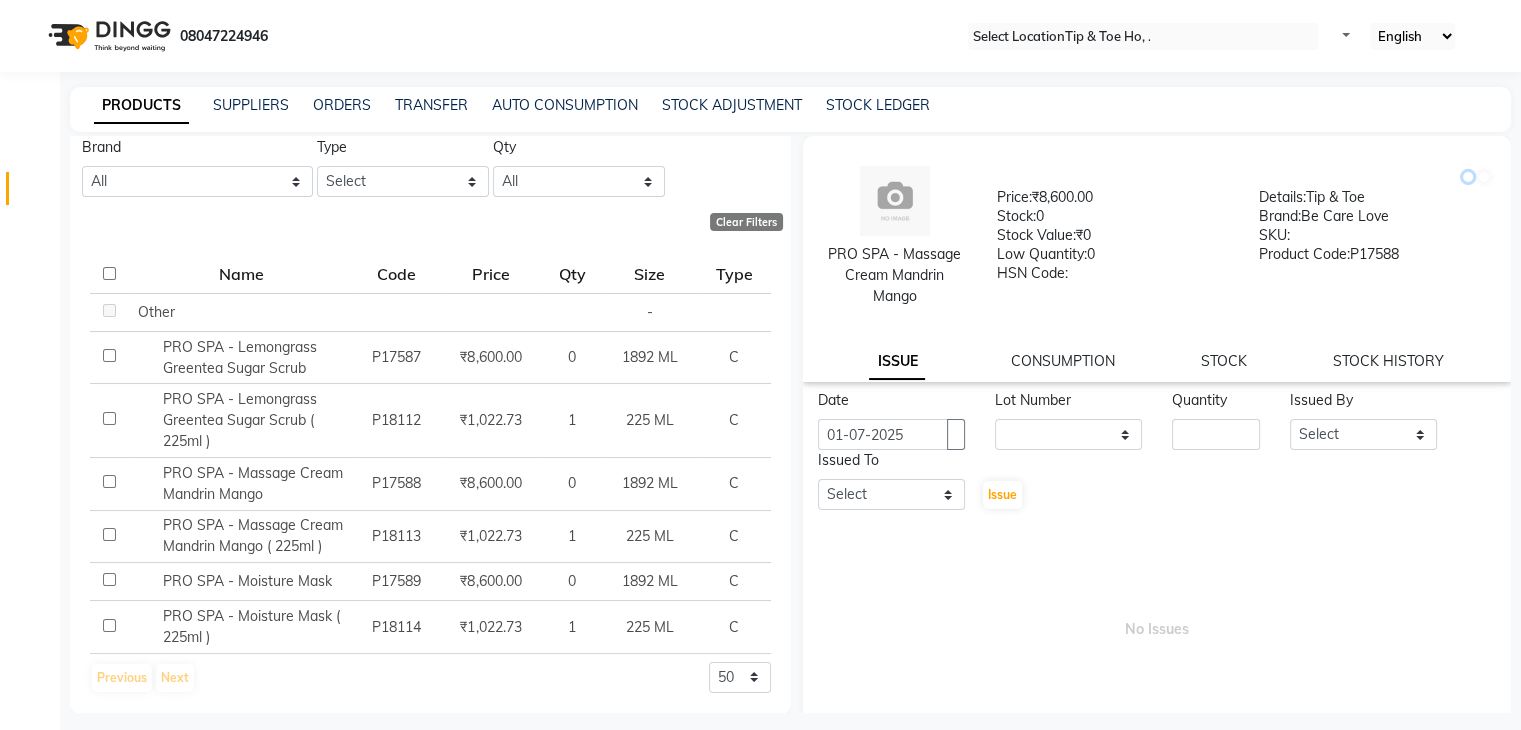 click at bounding box center [1468, 177] 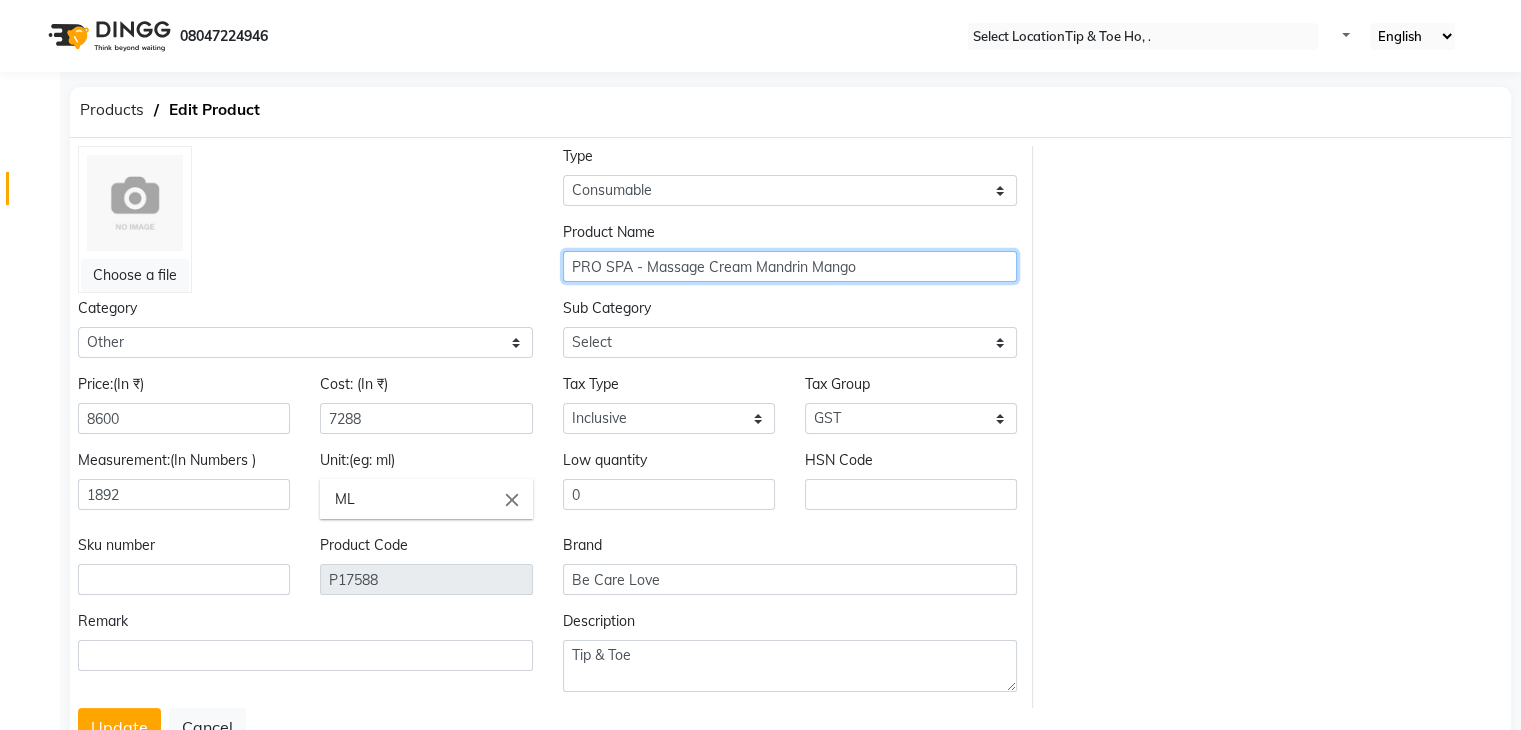 click on "PRO SPA - Massage Cream Mandrin Mango" at bounding box center [790, 266] 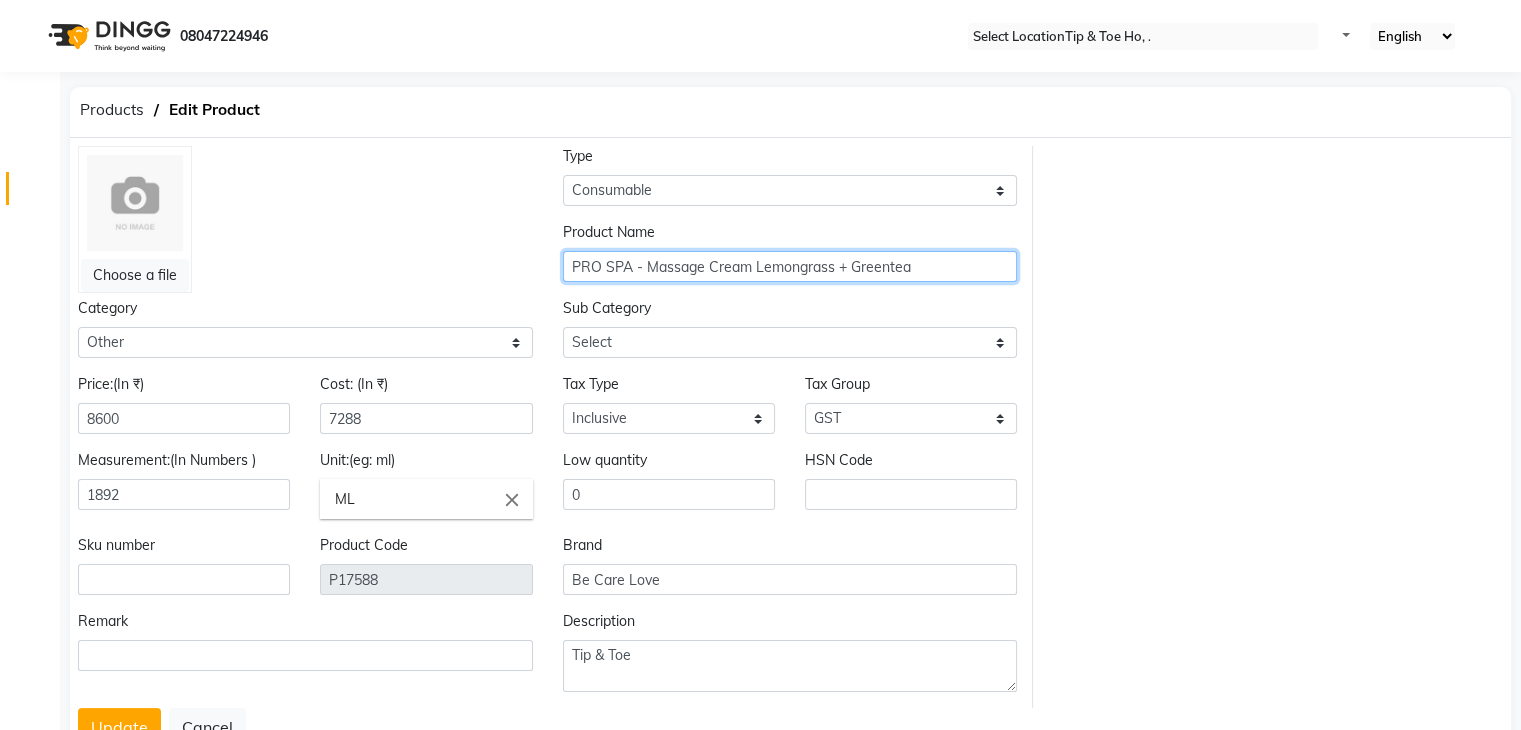 type on "PRO SPA - Massage Cream Lemongrass + Greentea" 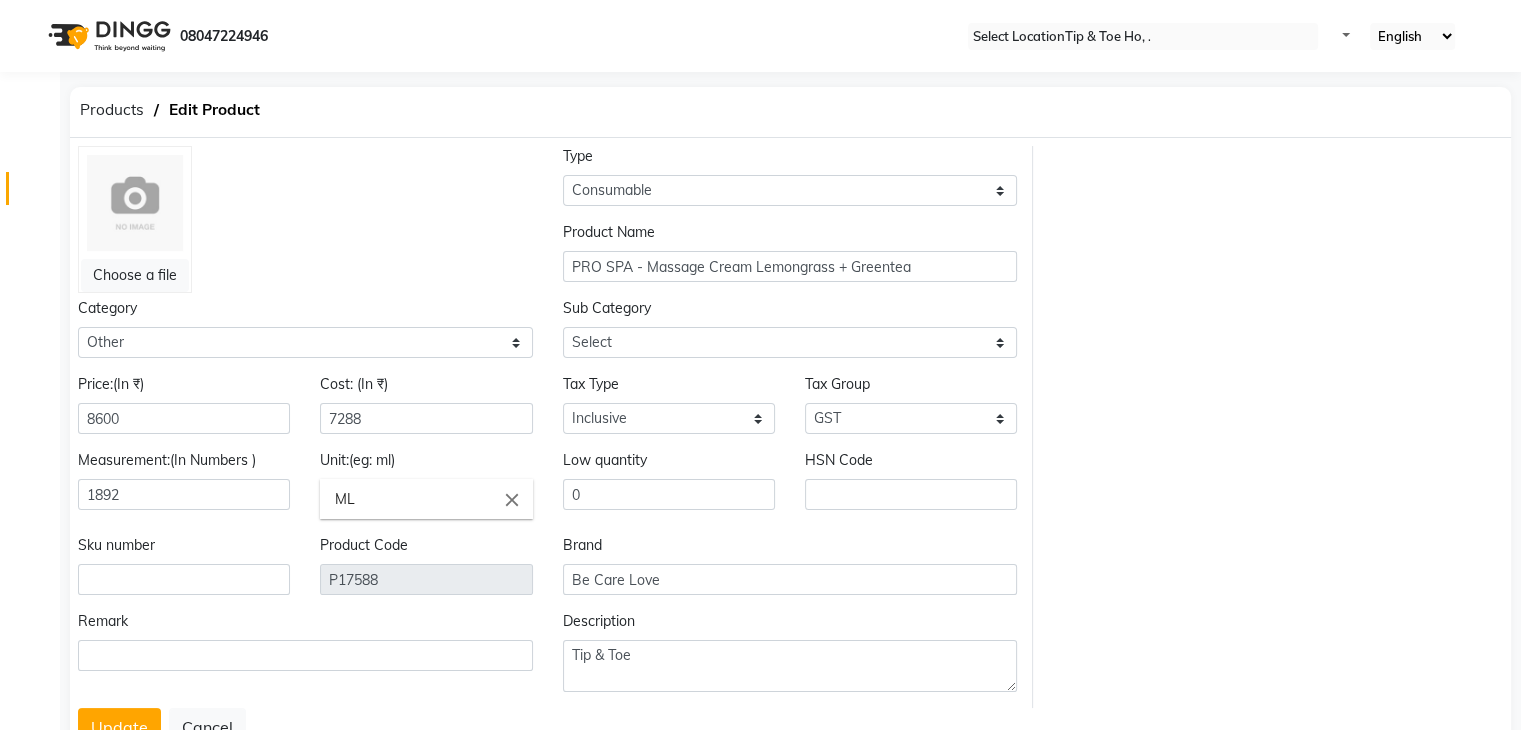 click on "Product Name PRO SPA - Massage Cream Lemongrass + Greentea Category Select Hair Skin Makeup Personal Care Appliances Beard Waxing Disposable Threading Hands and Feet Beauty Planet Botox Cadiveu Casmara Cheryls Loreal Olaplex Face Other Sub Category Select Houskeeping Other Price:(In ₹) 8600 Cost: (In ₹) 7288 Tax Type Select Inclusive Exclusive Tax Group Select GST Measurement:(In Numbers ) 1892 Unit:(eg: ml) ML close Low quantity 0 HSN Code Sku number Product Code P17588 Brand Be Care Love Remark Description Tip & Toe" at bounding box center [790, 427] 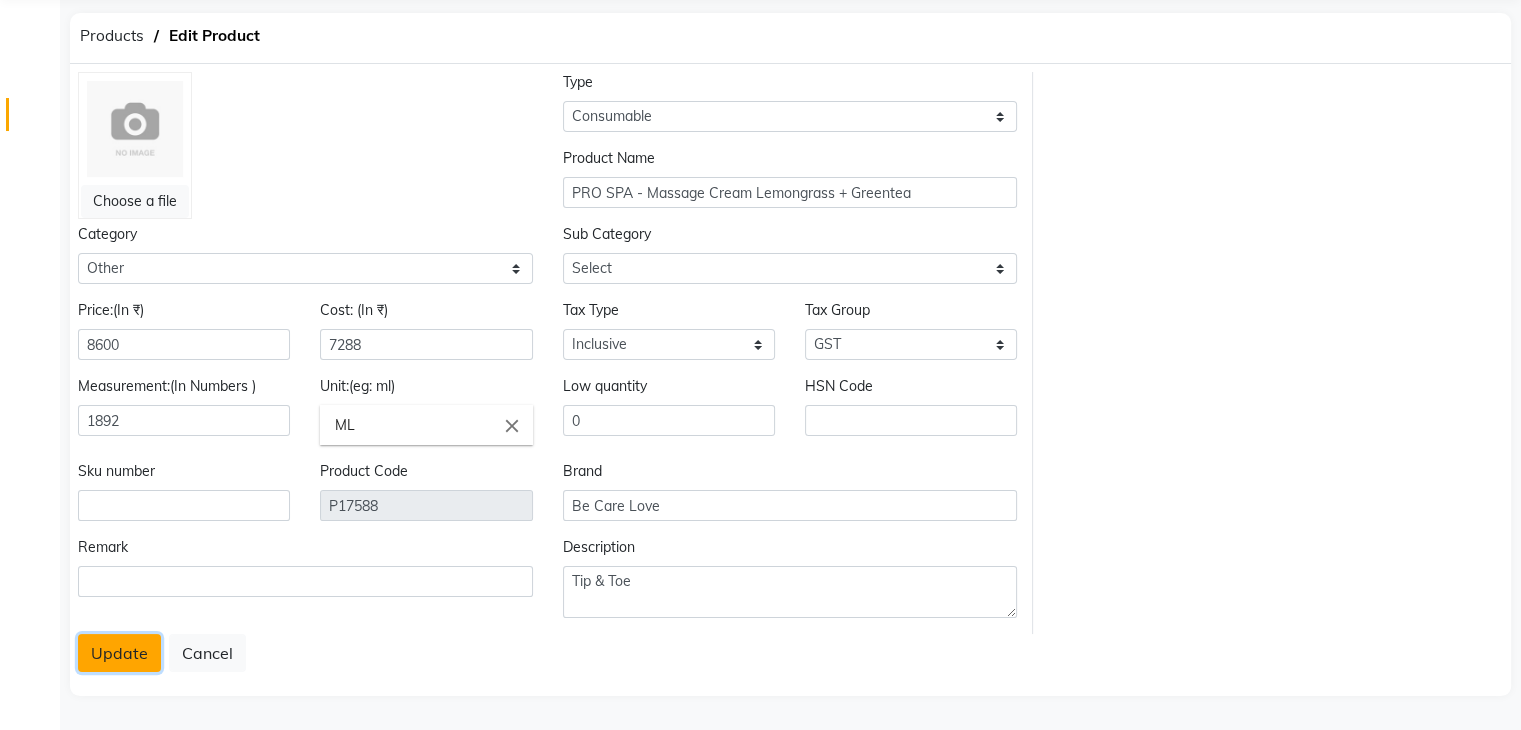 click on "Update" at bounding box center [119, 653] 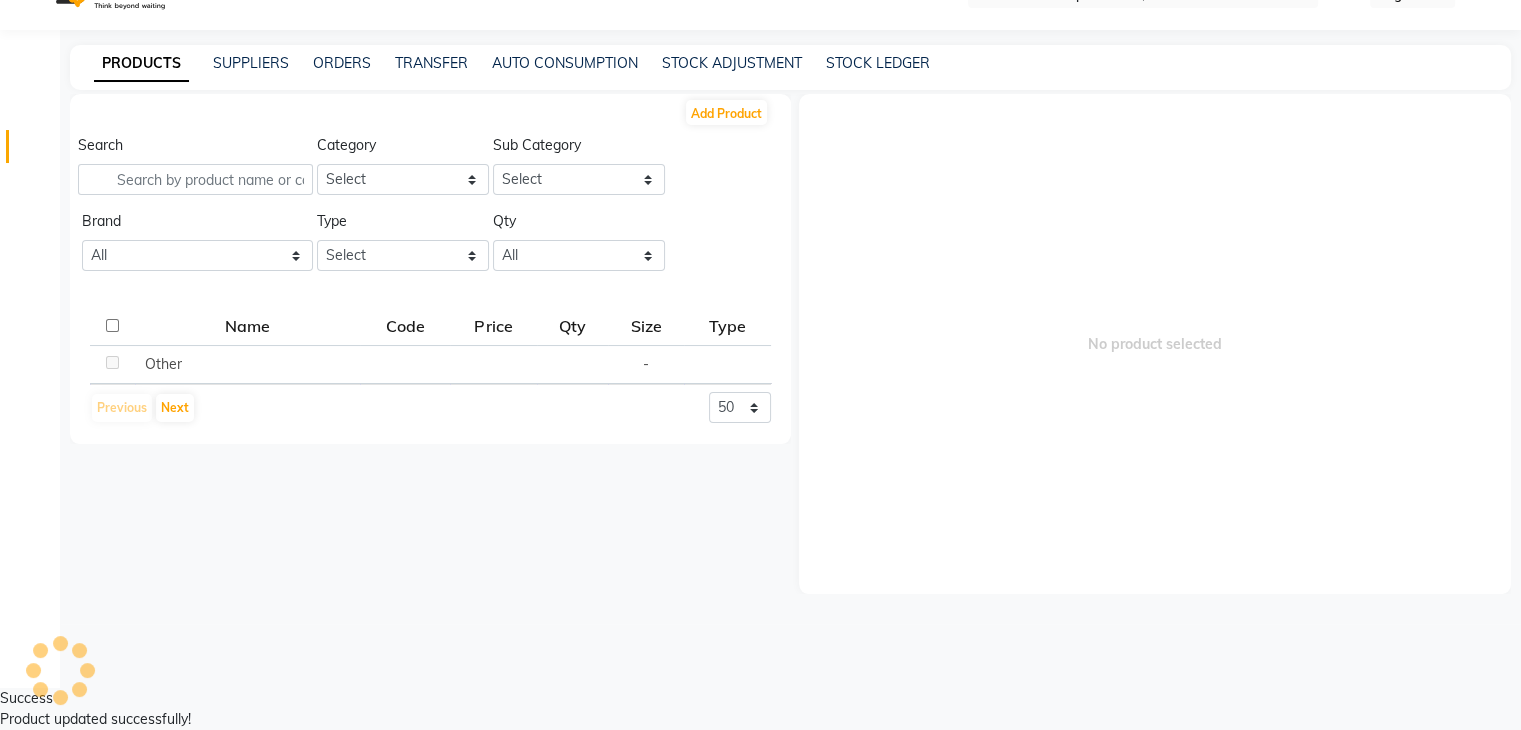 scroll, scrollTop: 0, scrollLeft: 0, axis: both 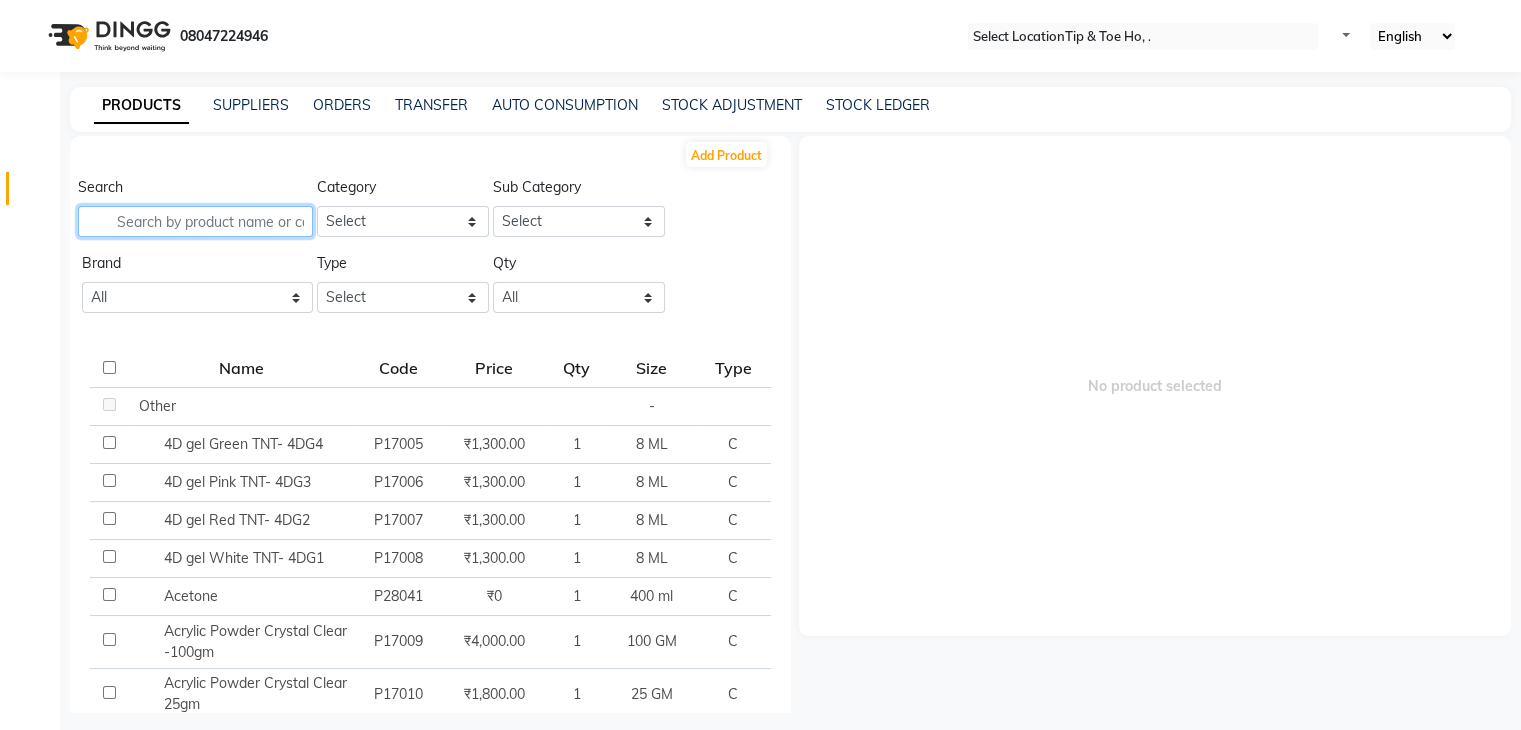 click at bounding box center [195, 221] 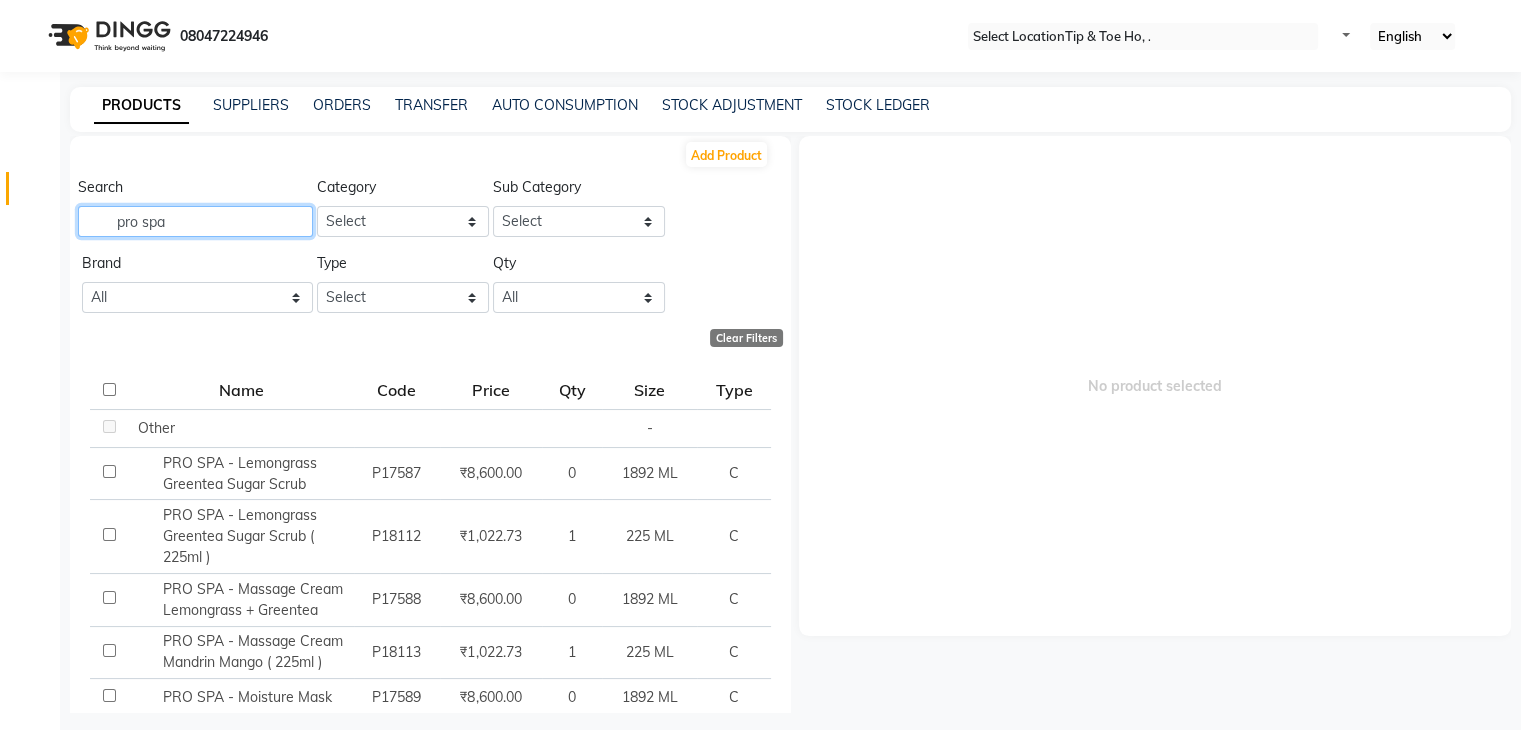 scroll, scrollTop: 116, scrollLeft: 0, axis: vertical 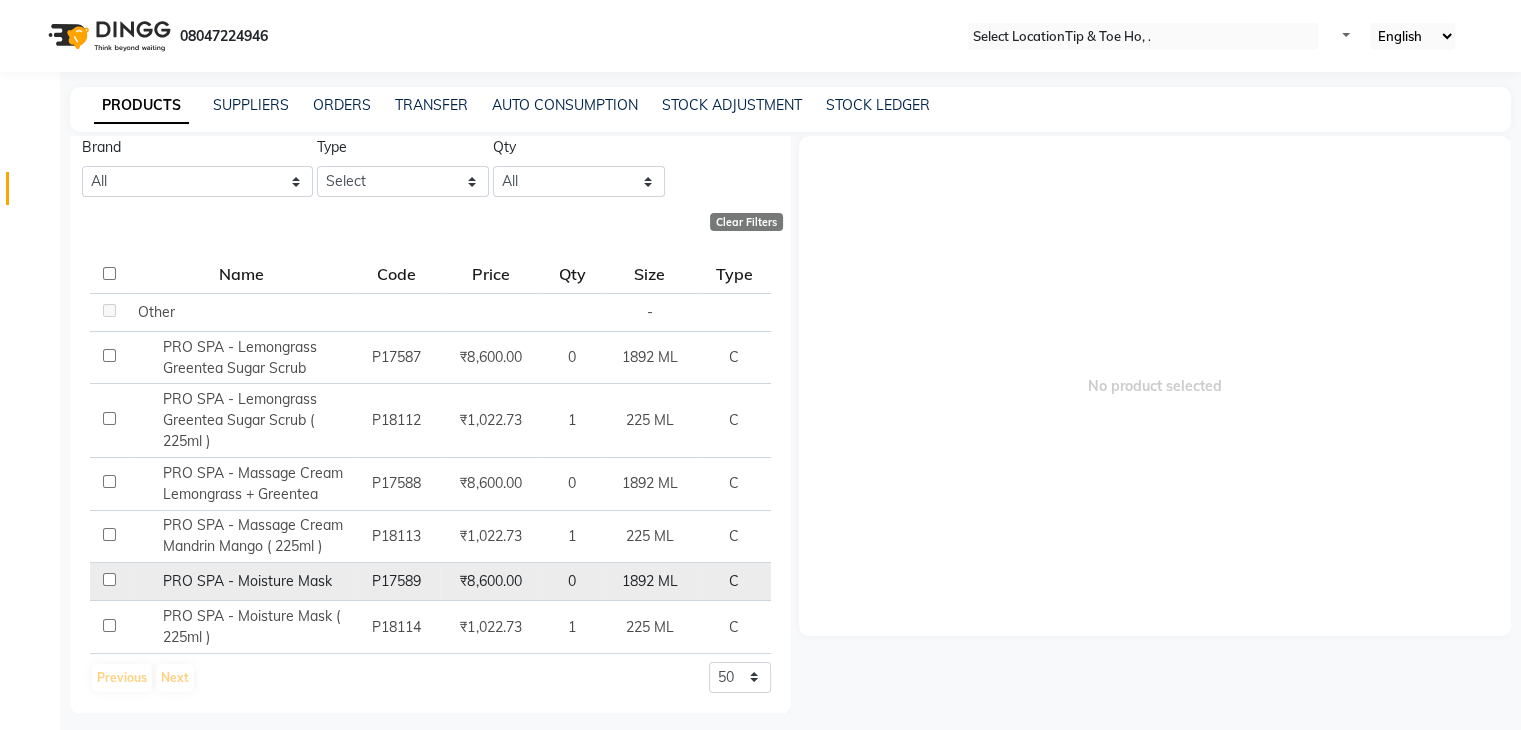 type on "pro spa" 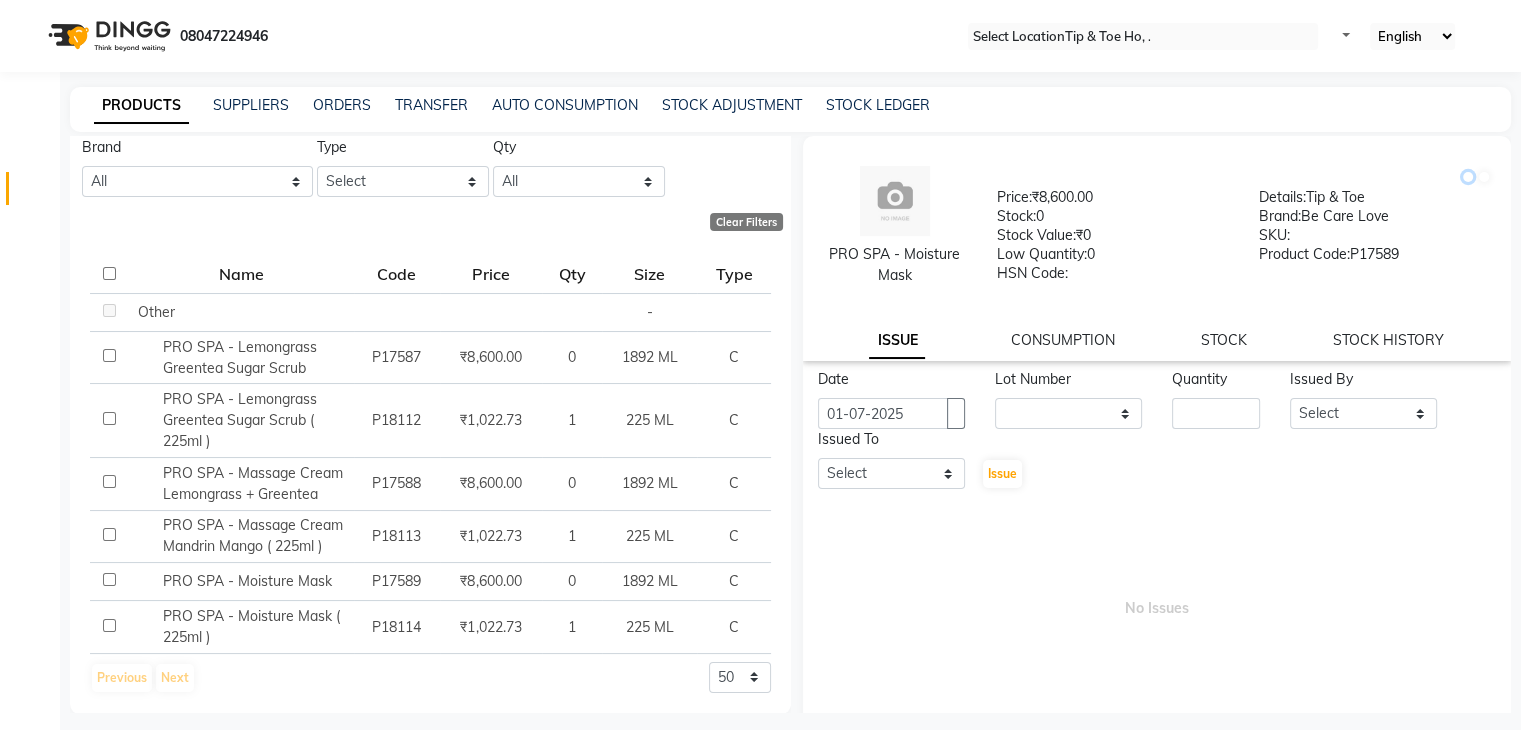 click at bounding box center [1468, 177] 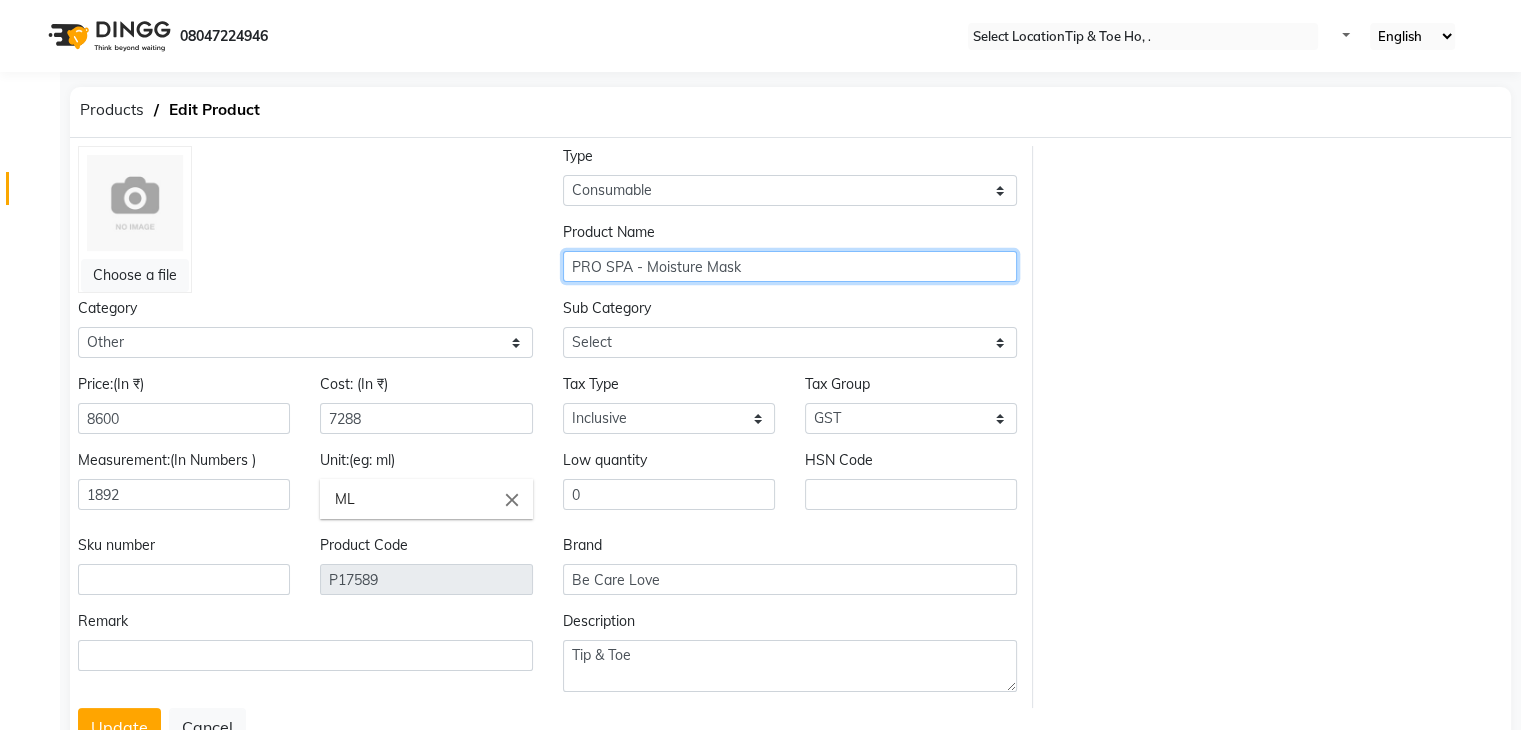 click on "PRO SPA - Moisture Mask" at bounding box center (790, 266) 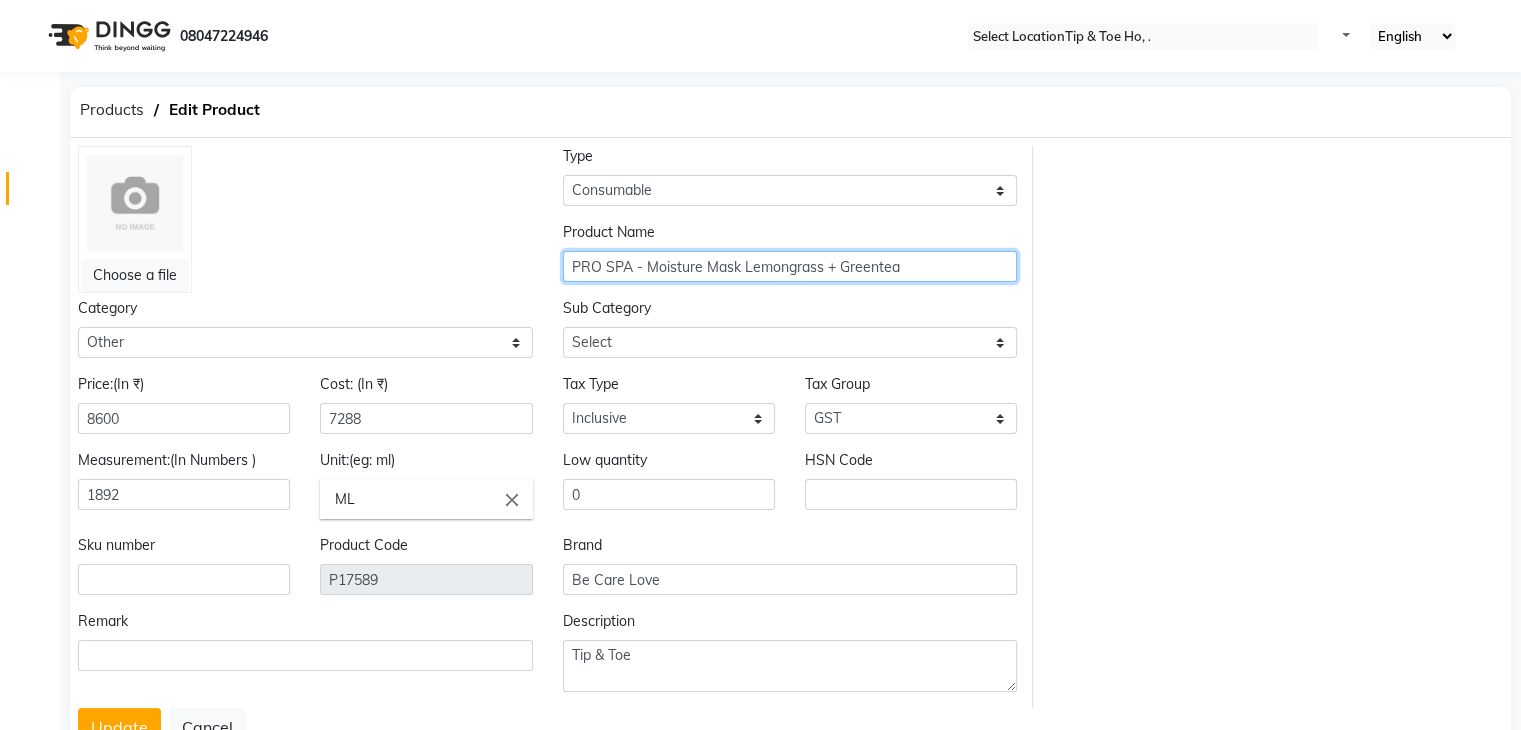 scroll, scrollTop: 75, scrollLeft: 0, axis: vertical 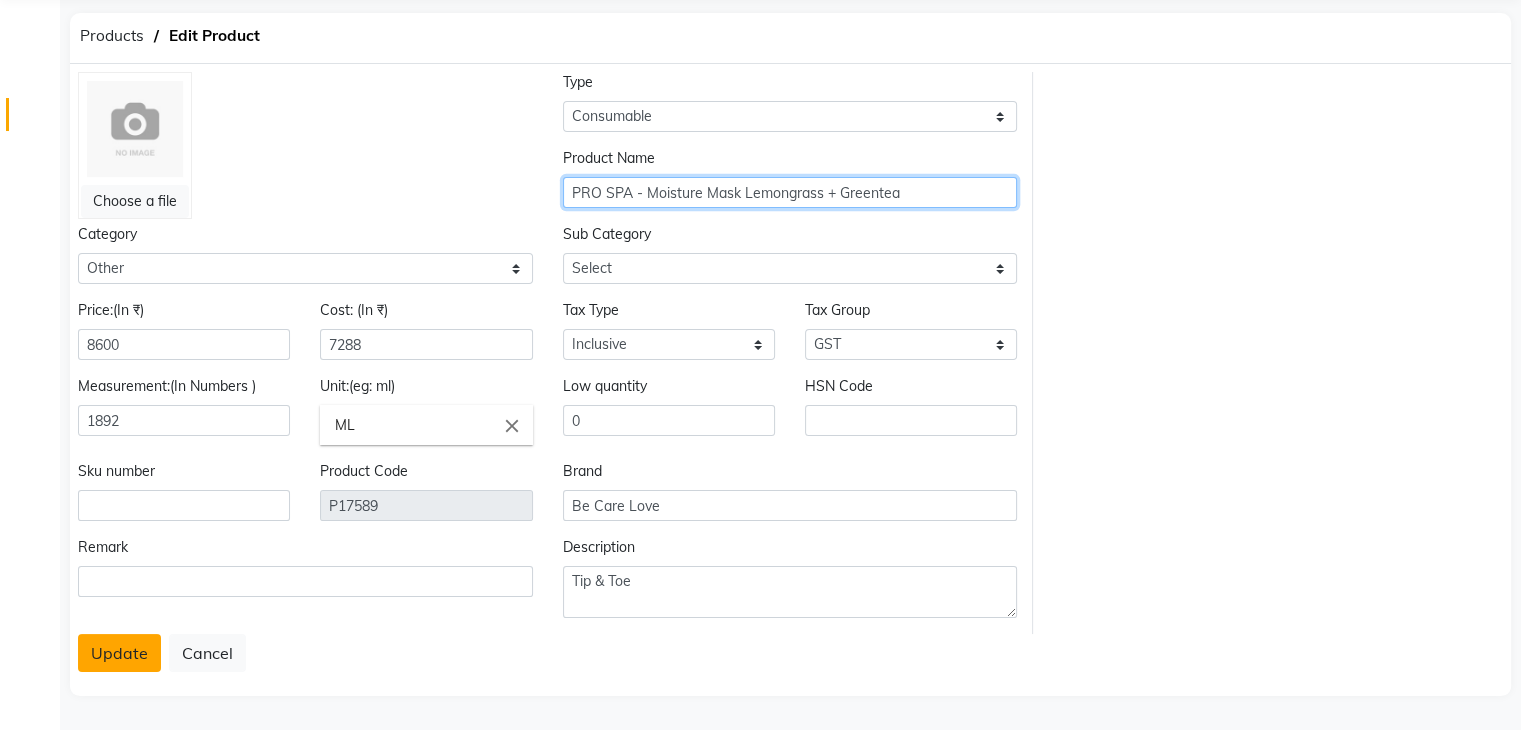 type on "PRO SPA - Moisture Mask Lemongrass + Greentea" 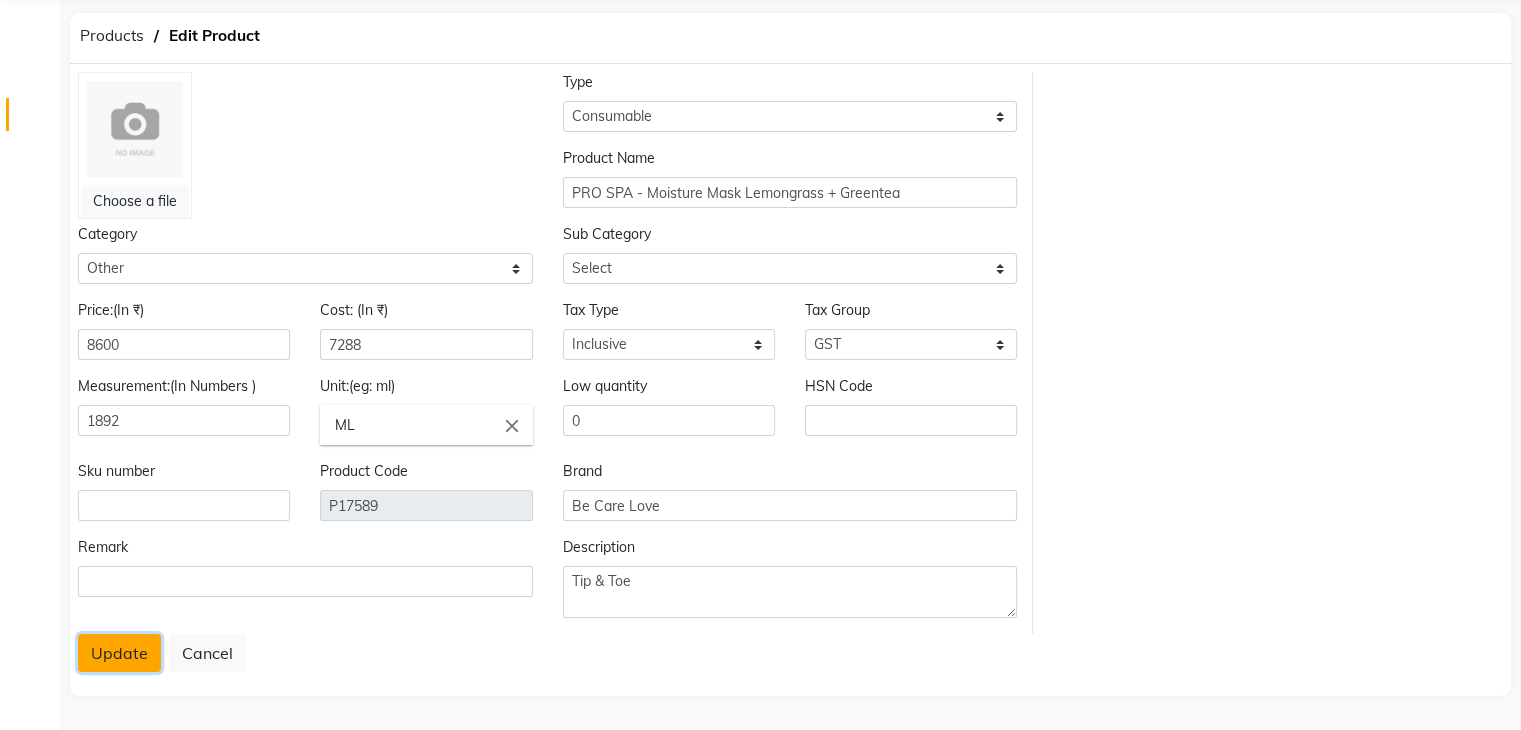 click on "Update" at bounding box center (119, 653) 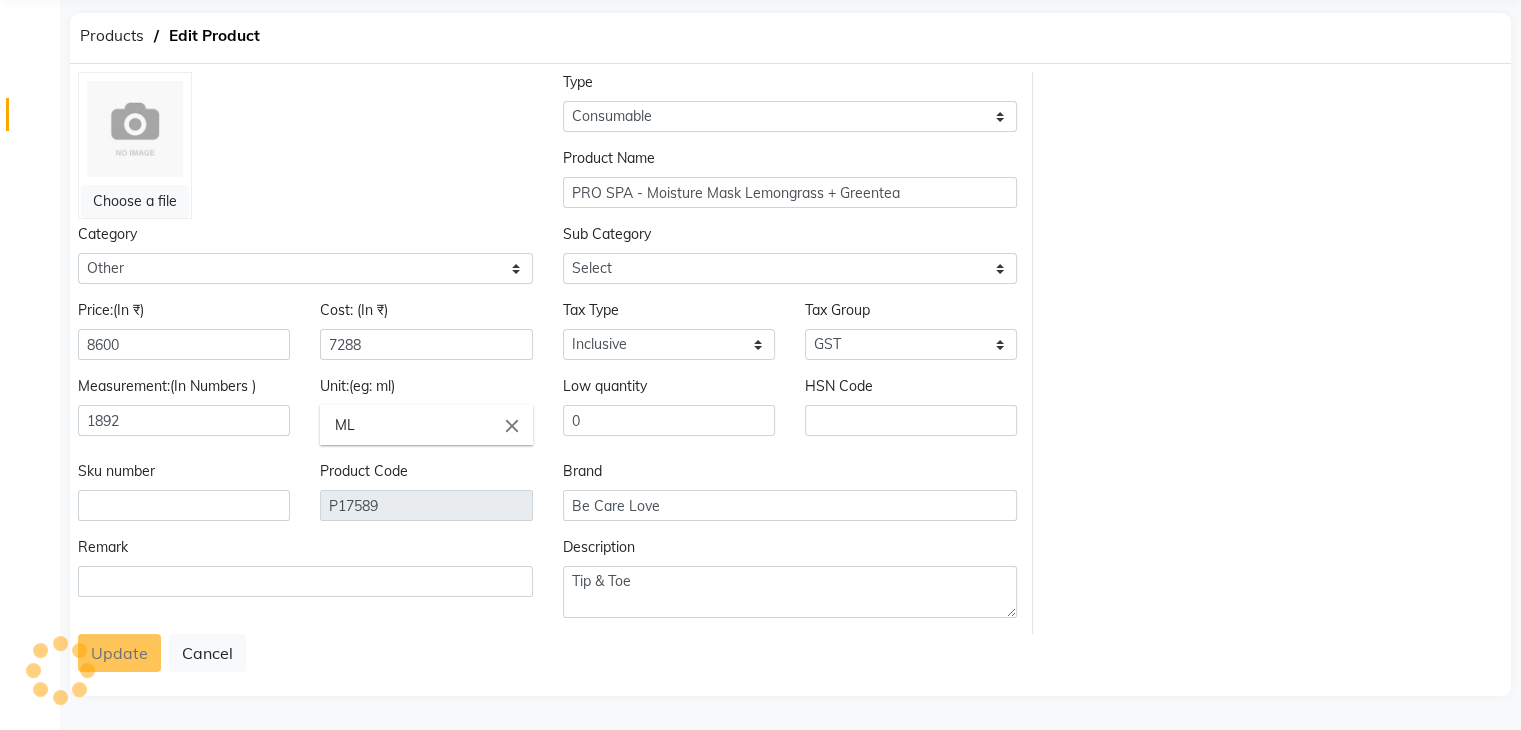 scroll, scrollTop: 0, scrollLeft: 0, axis: both 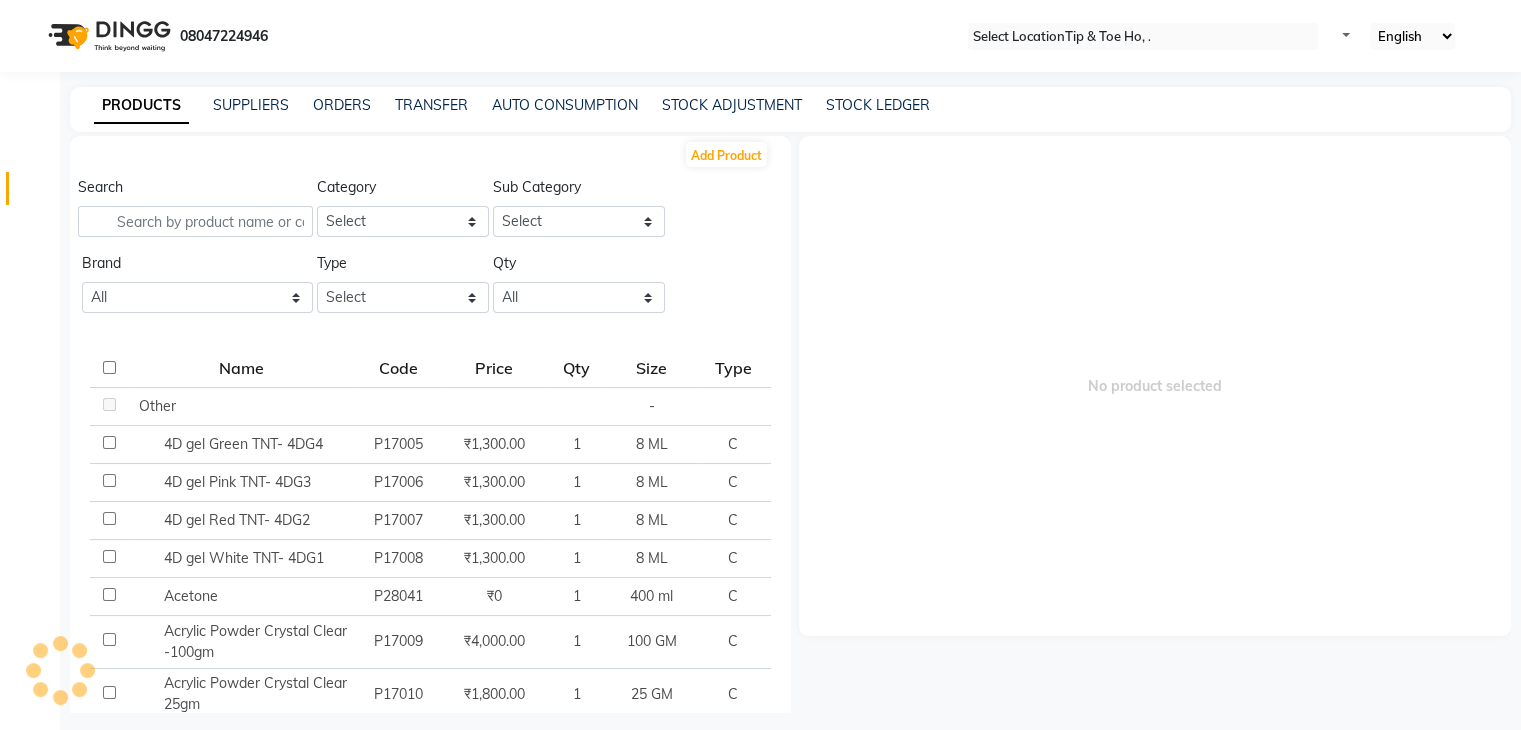 click at bounding box center [109, 407] 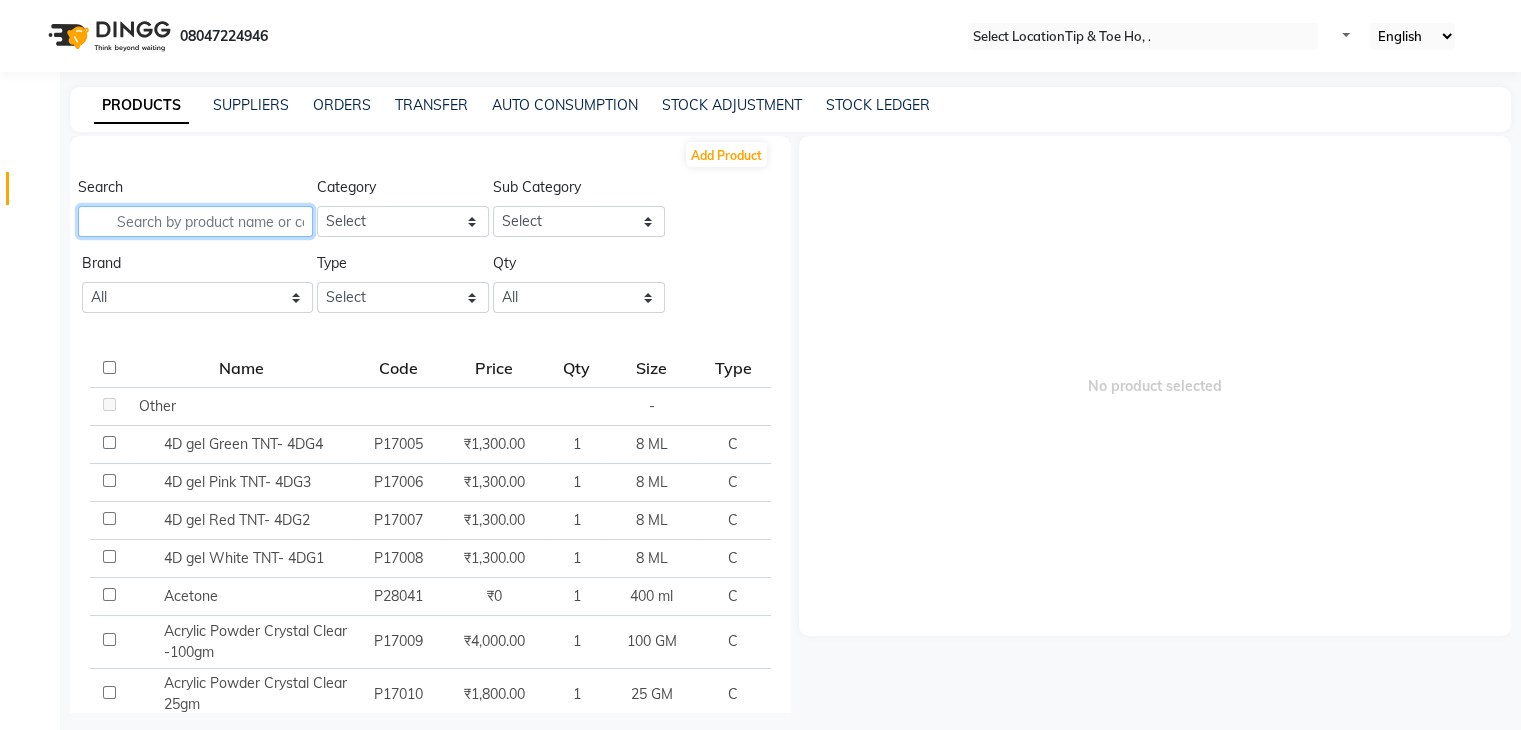 click at bounding box center [195, 221] 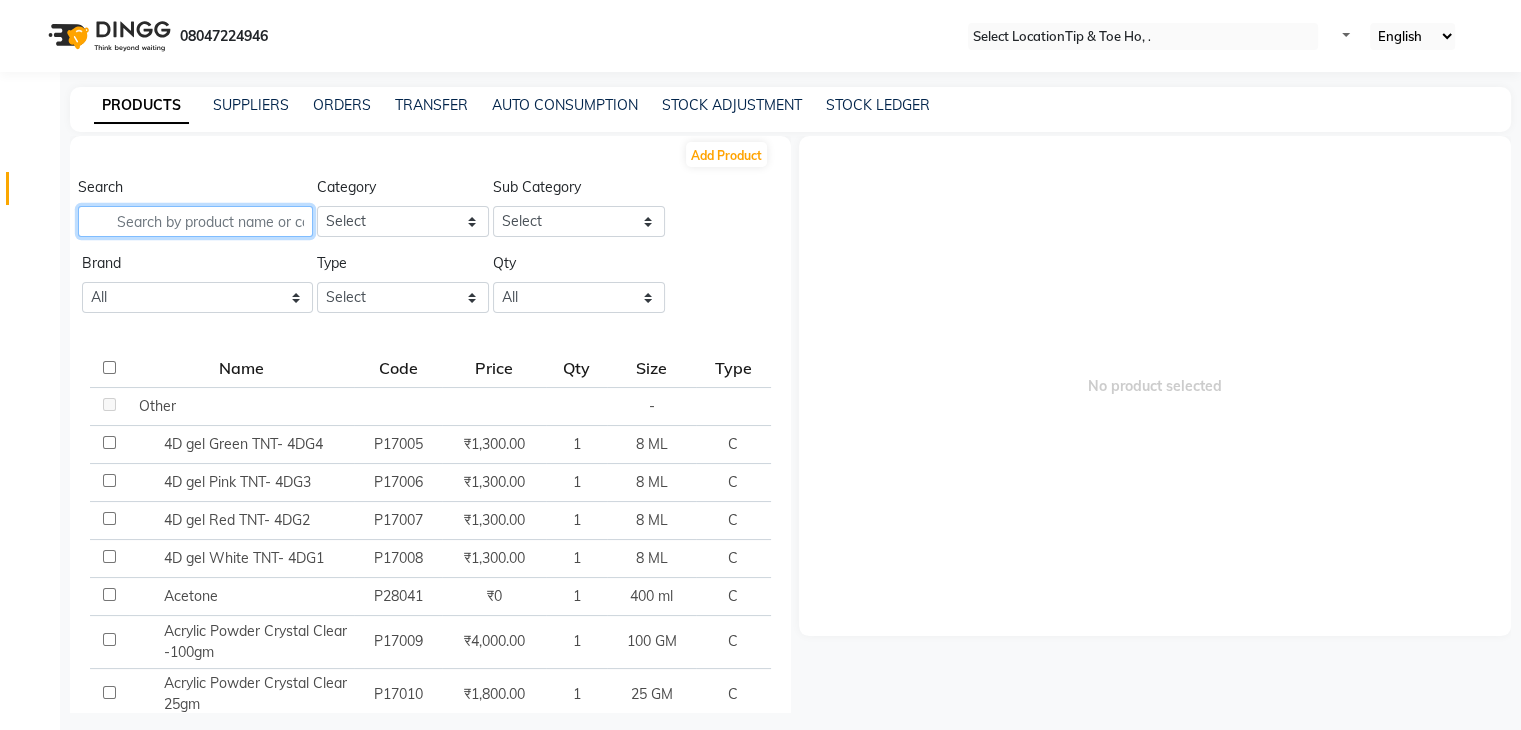 click at bounding box center (195, 221) 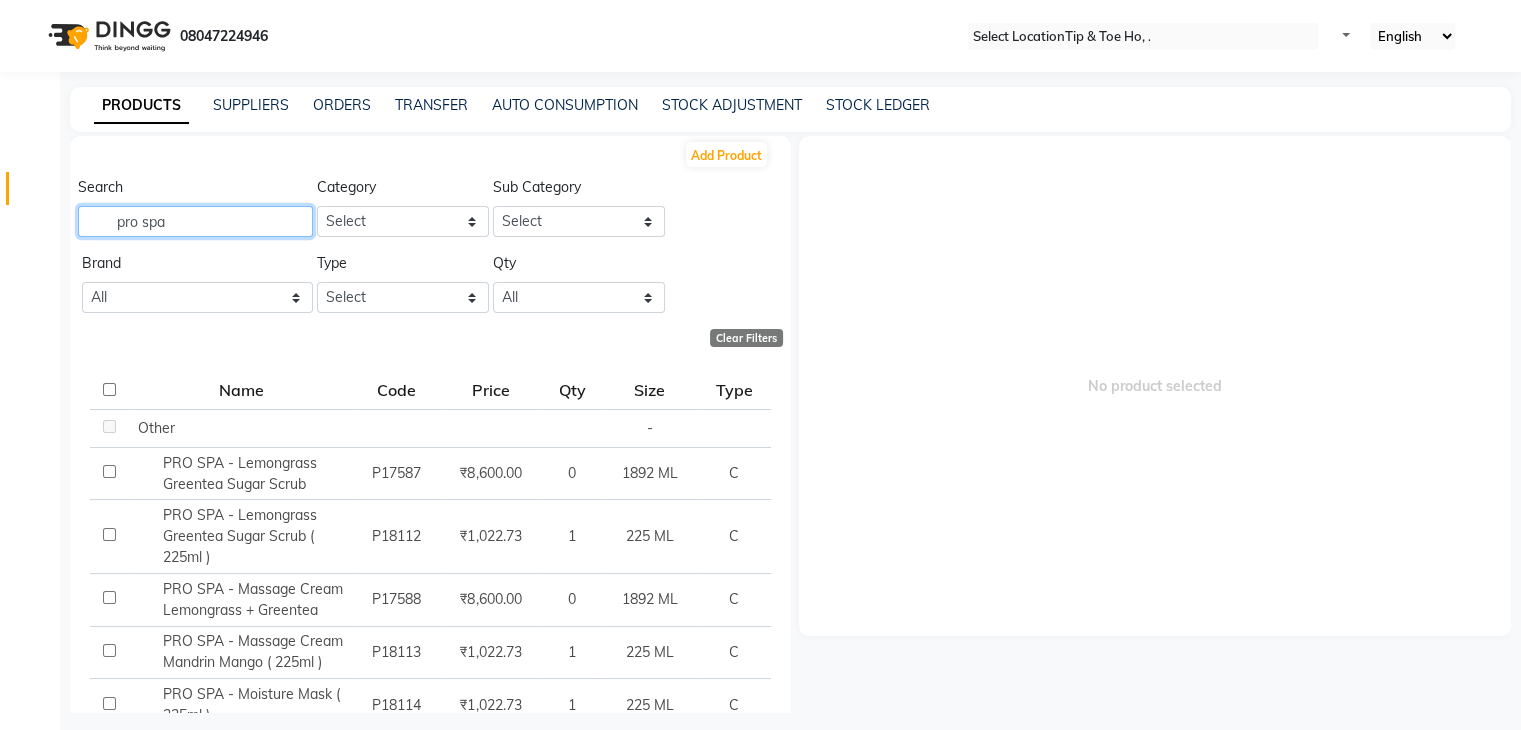 type on "pro spa" 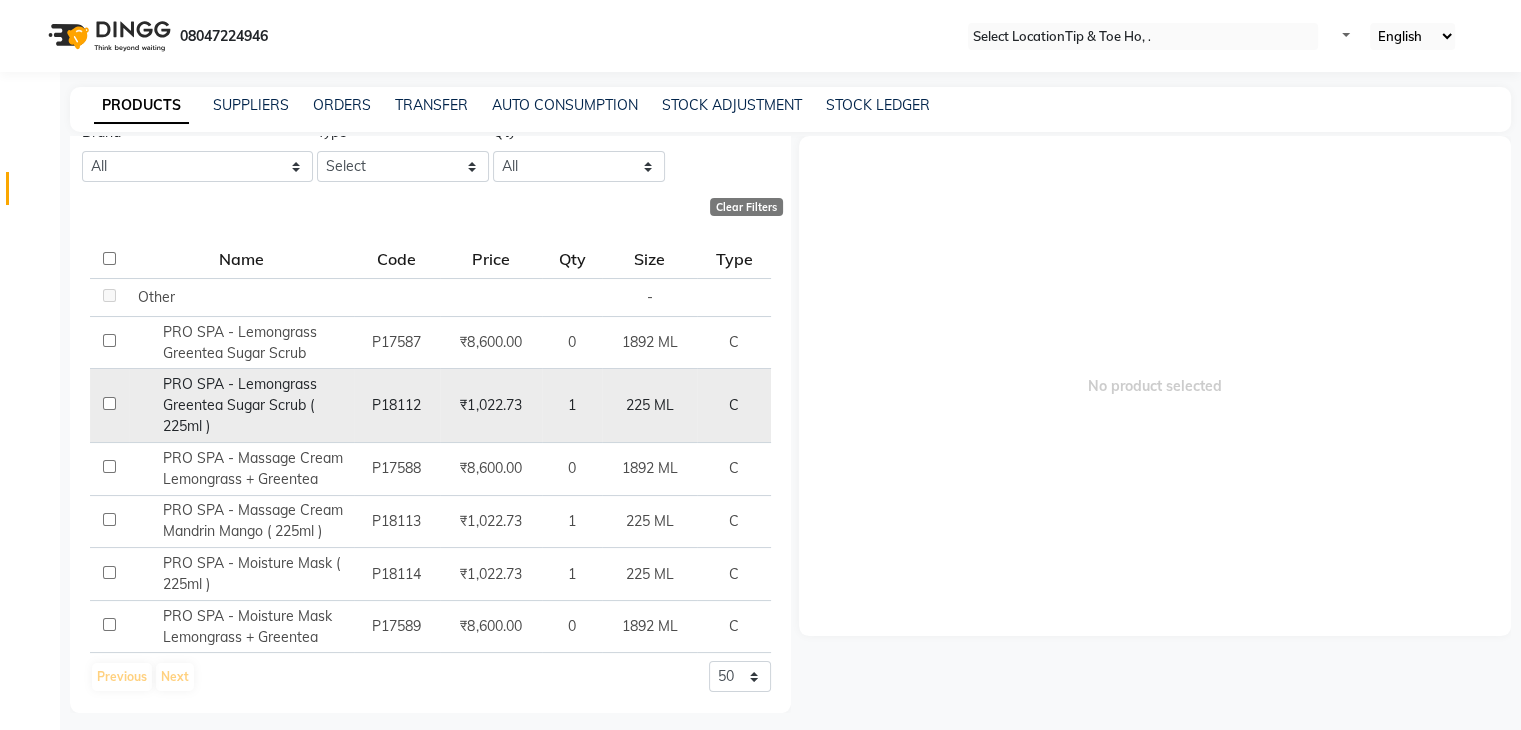 scroll, scrollTop: 0, scrollLeft: 0, axis: both 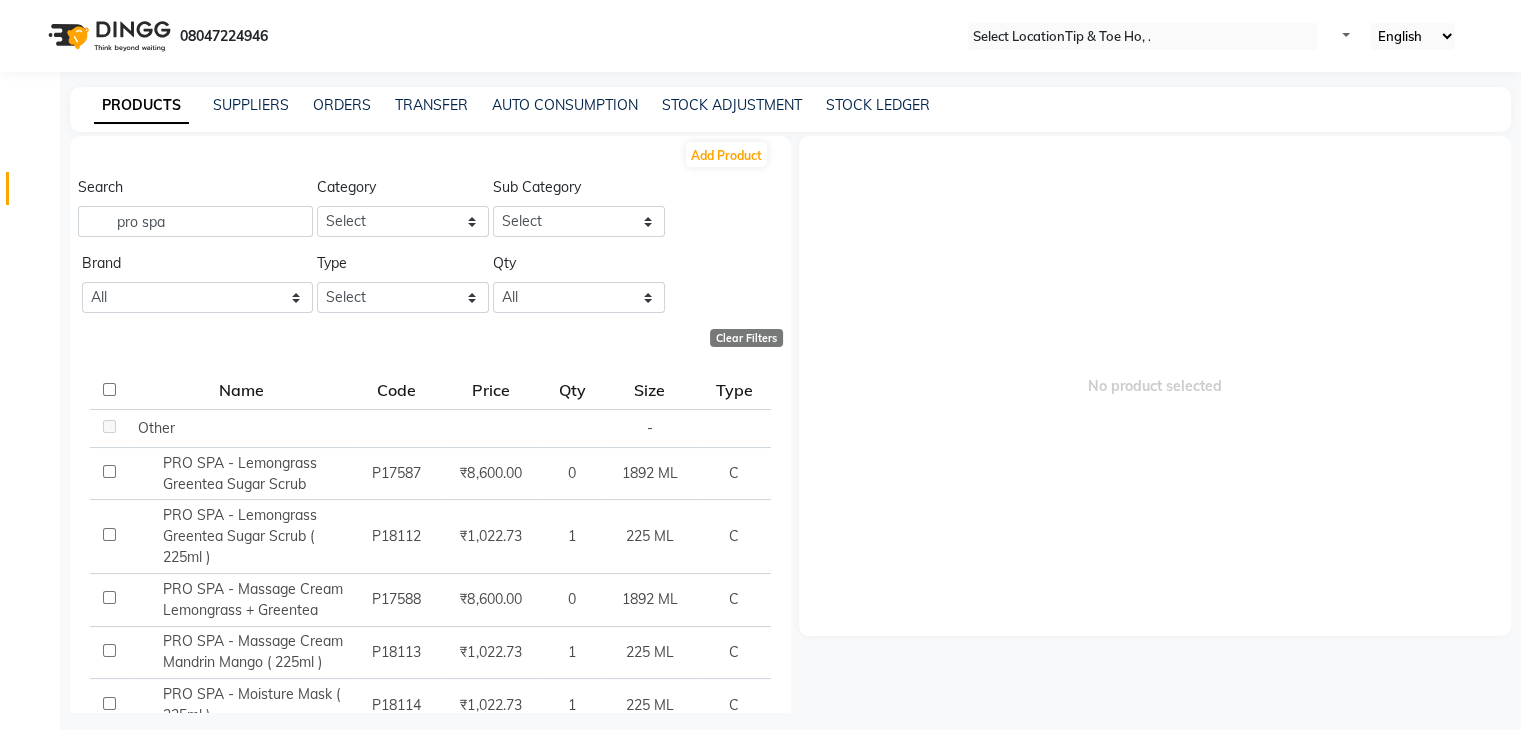 click on "No product selected" at bounding box center (1155, 386) 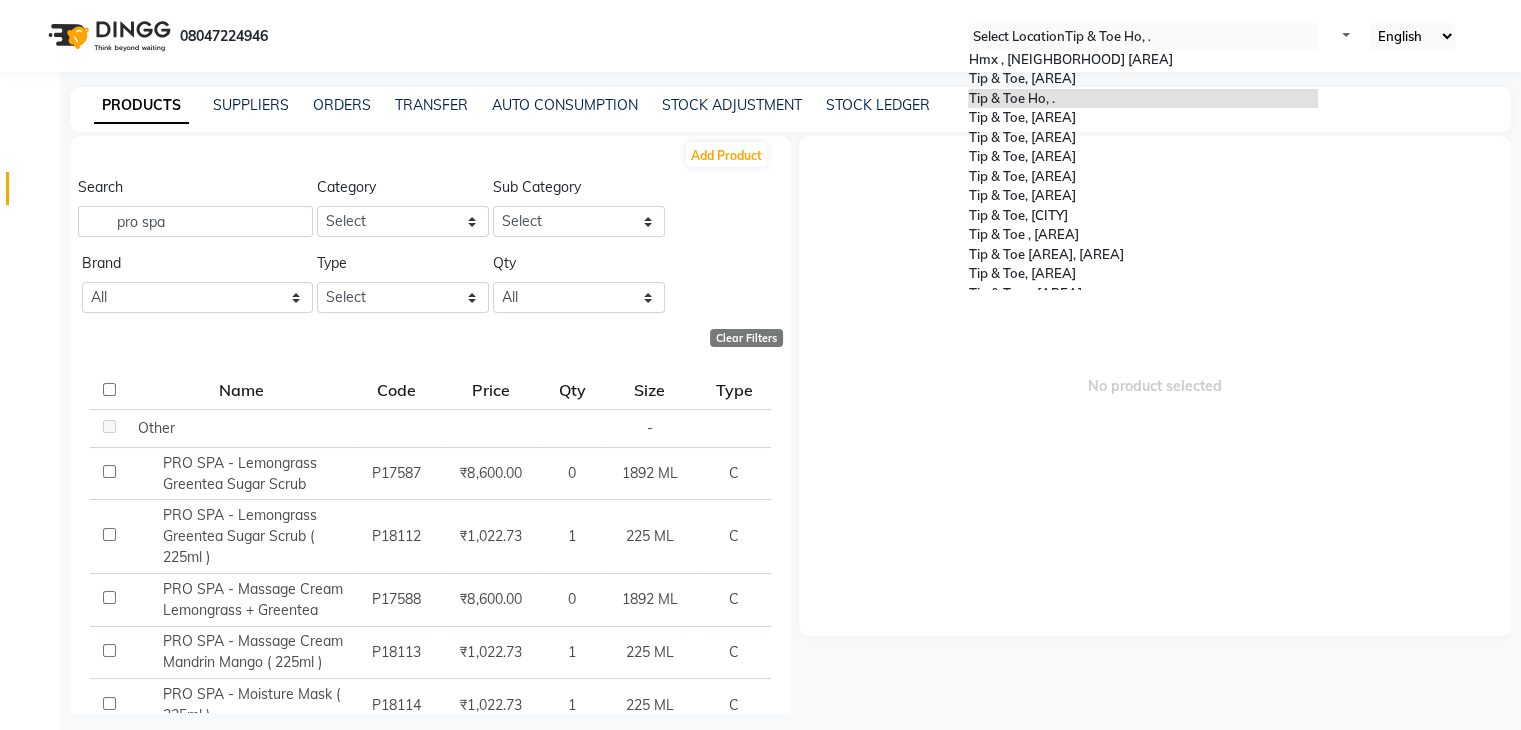 click at bounding box center (1143, 37) 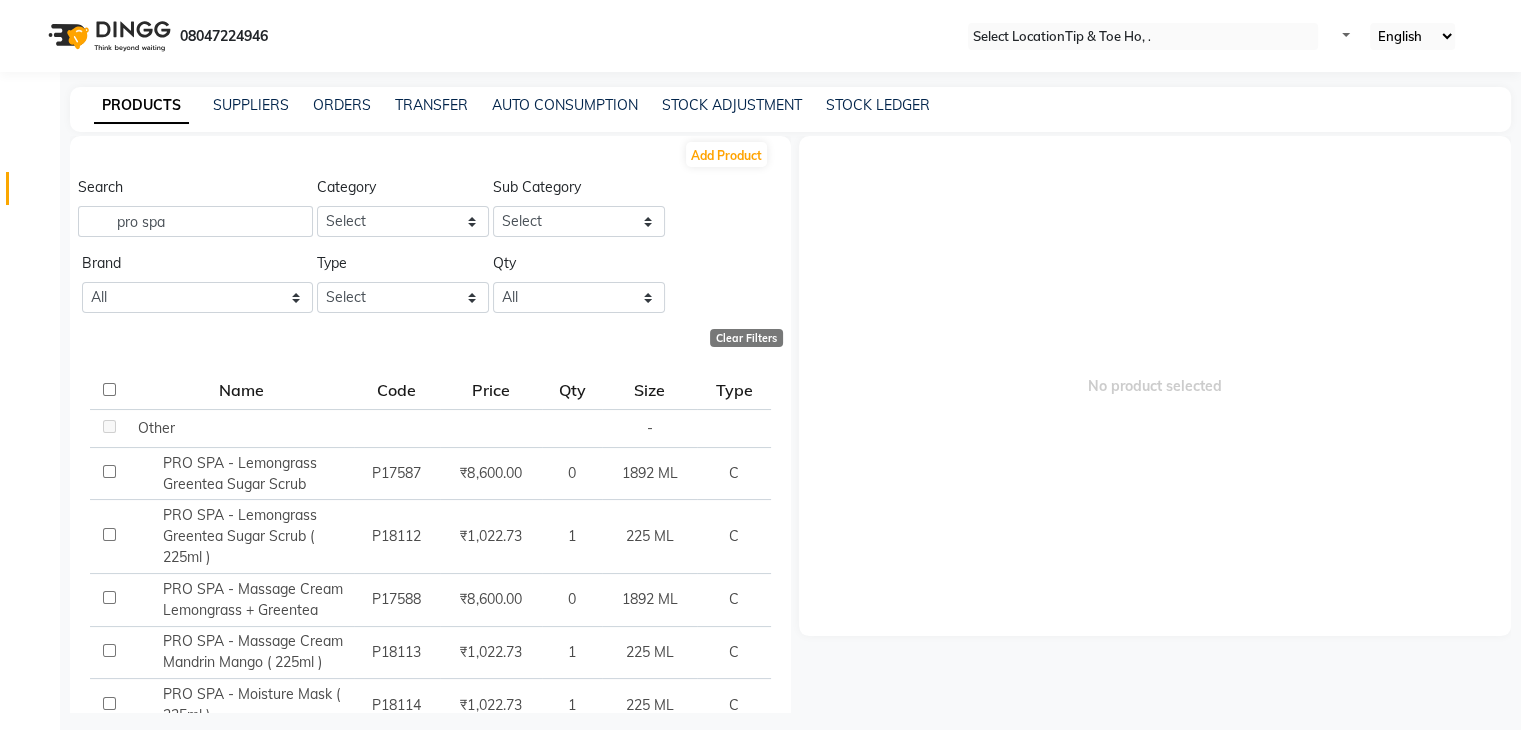 click on "No product selected" at bounding box center [1155, 386] 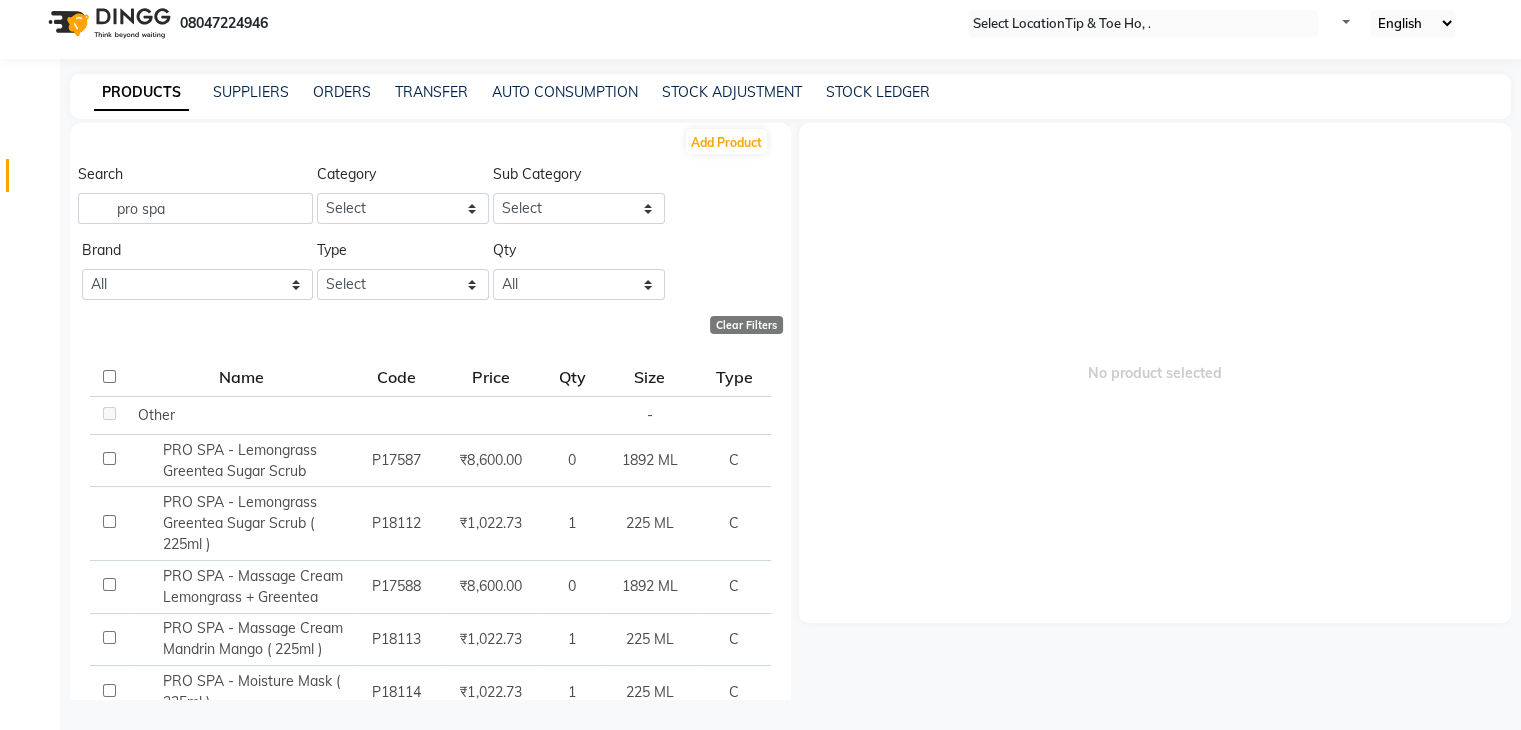 scroll, scrollTop: 0, scrollLeft: 0, axis: both 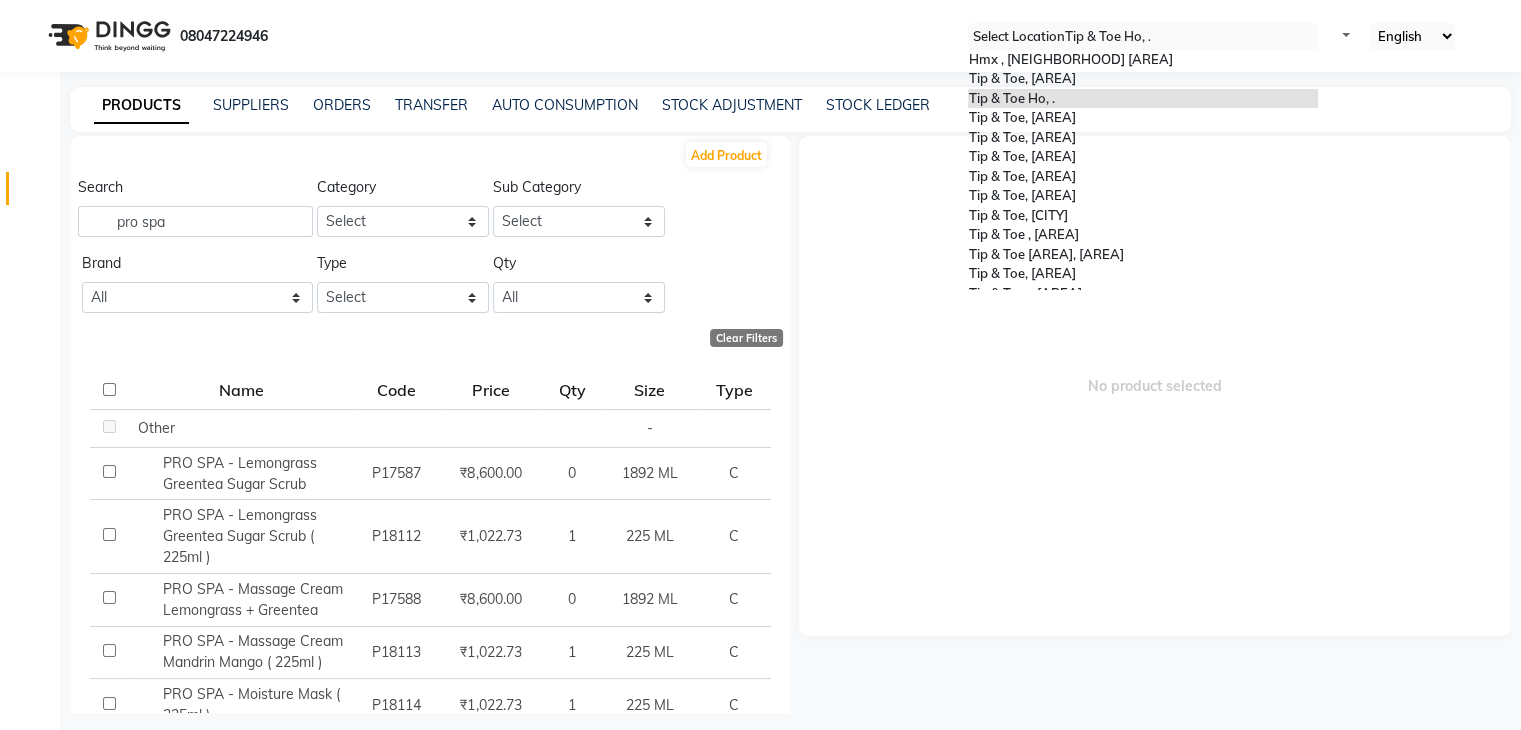 click at bounding box center (1143, 37) 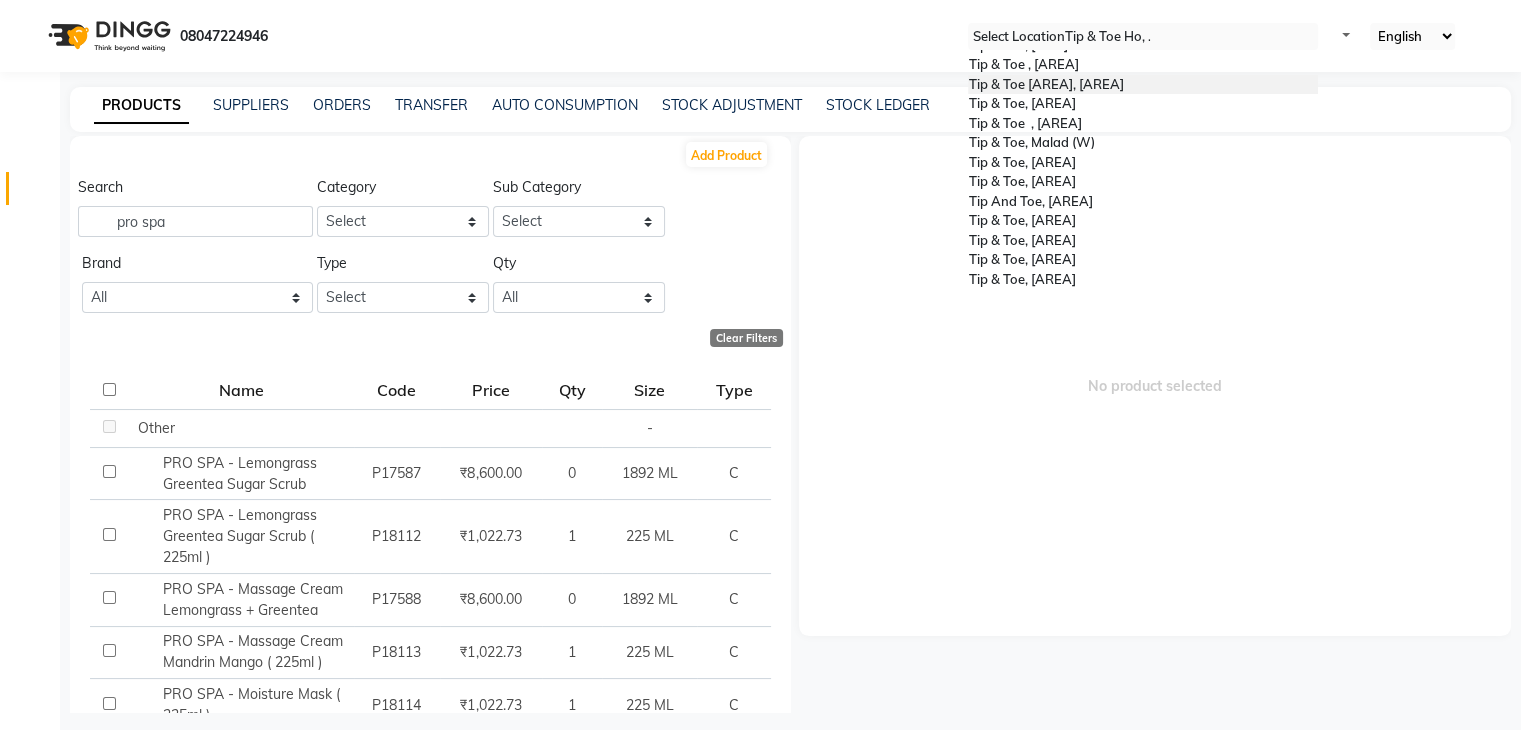scroll, scrollTop: 0, scrollLeft: 0, axis: both 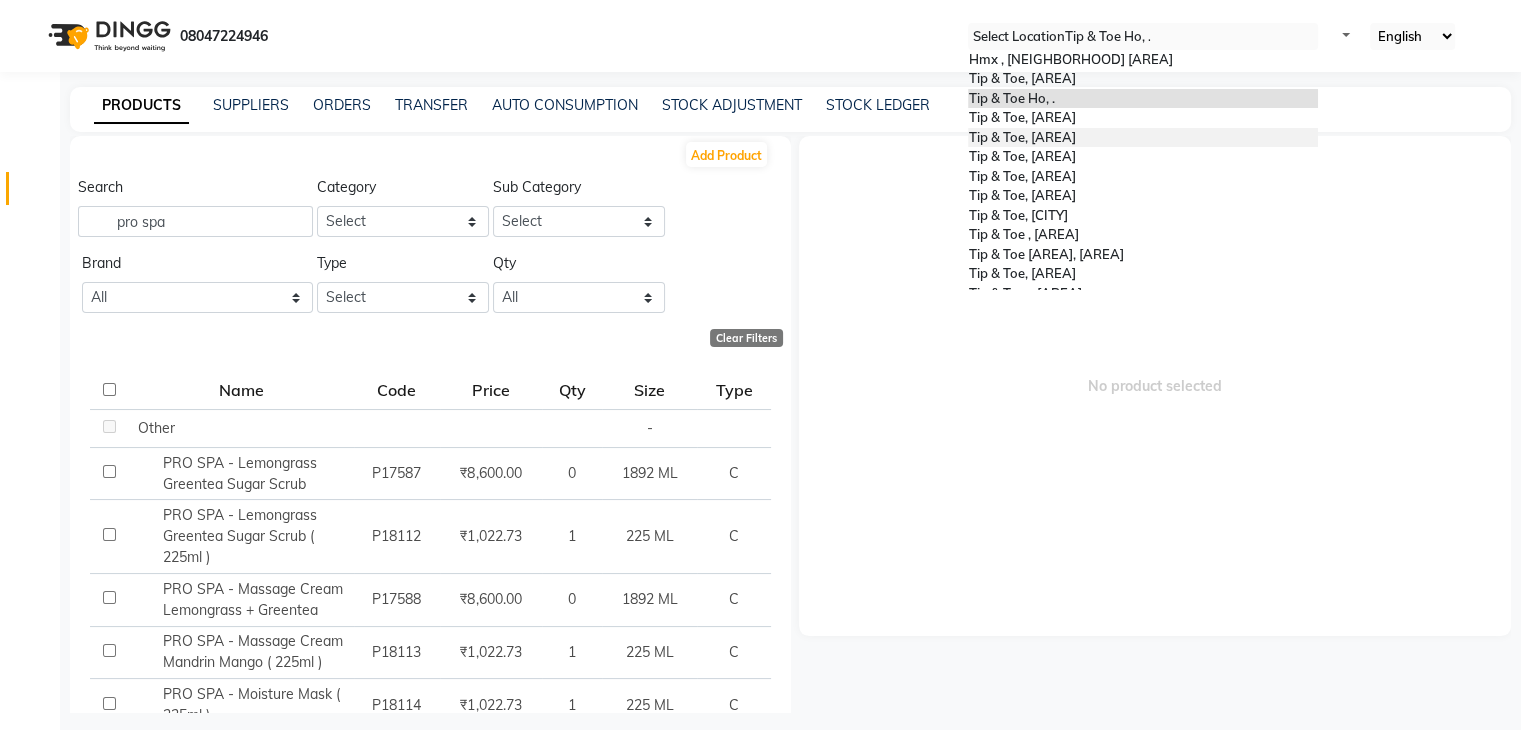 type on "`" 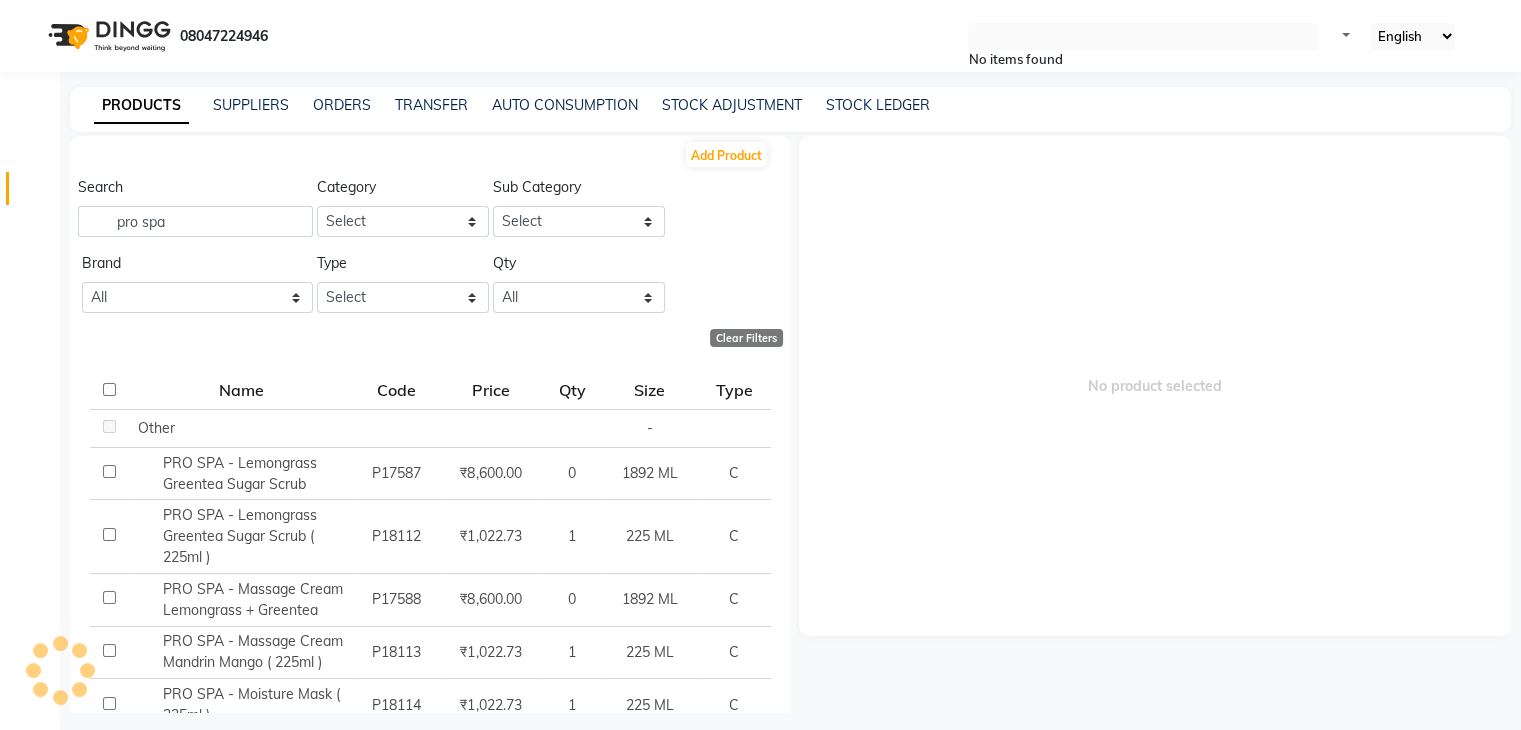 click on "No product selected" at bounding box center [1155, 386] 